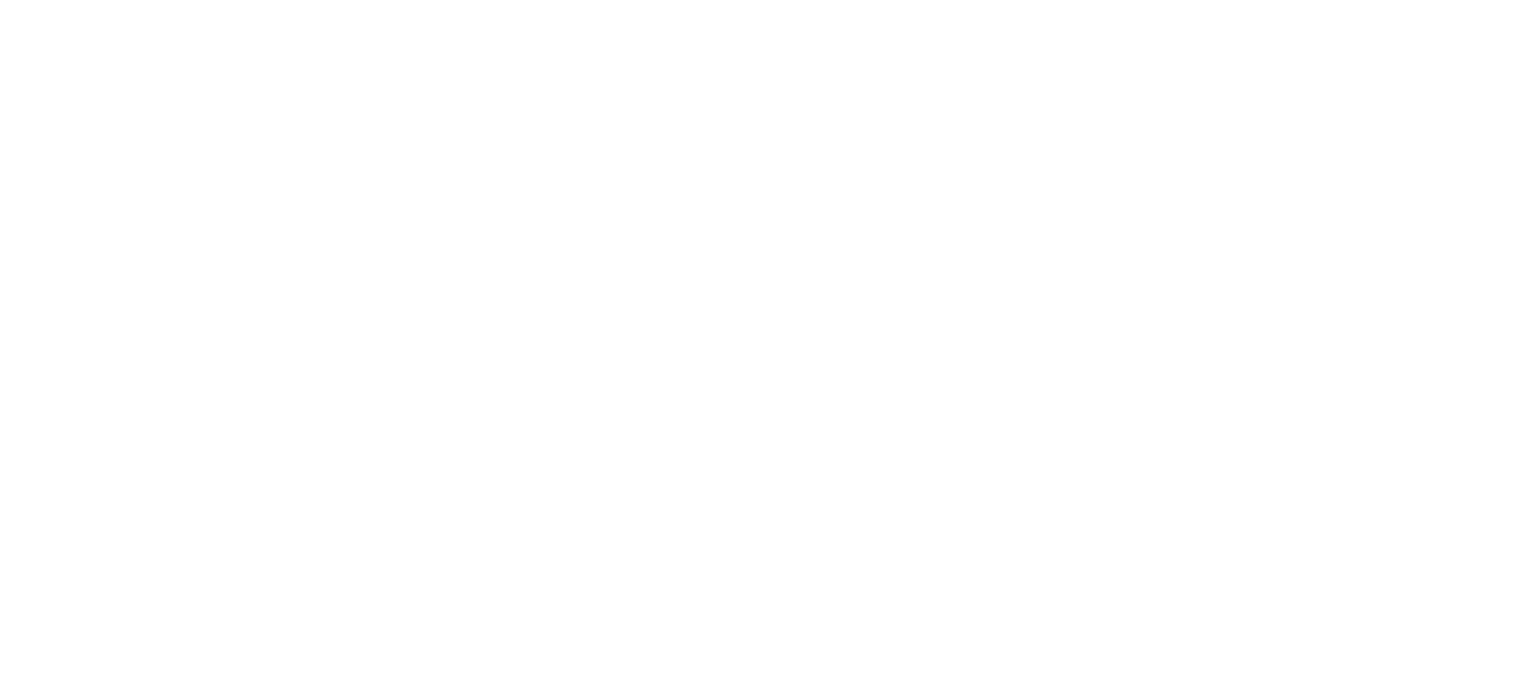 scroll, scrollTop: 0, scrollLeft: 0, axis: both 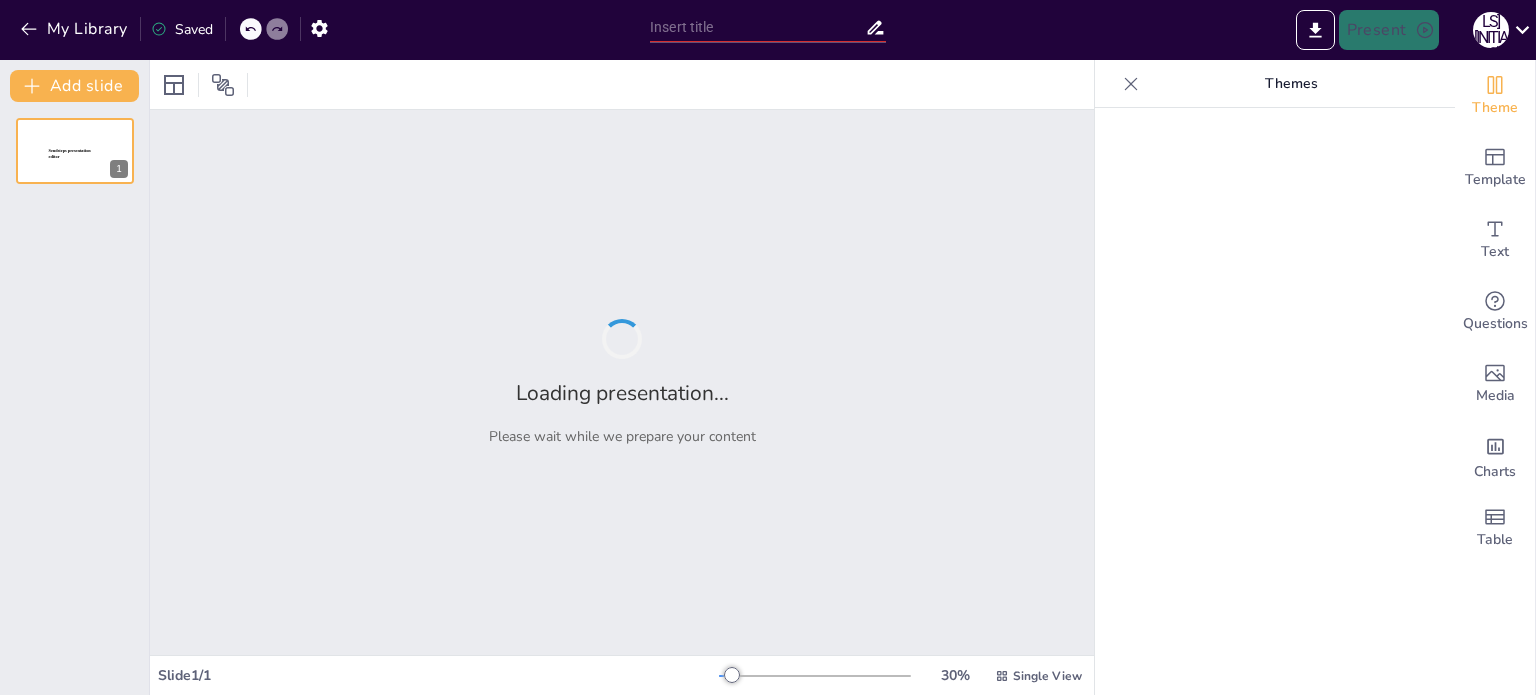 type on "Valuación Actuarial del Pasivo Laboral: Cumplimiento de la Ley de Disciplina Financiera" 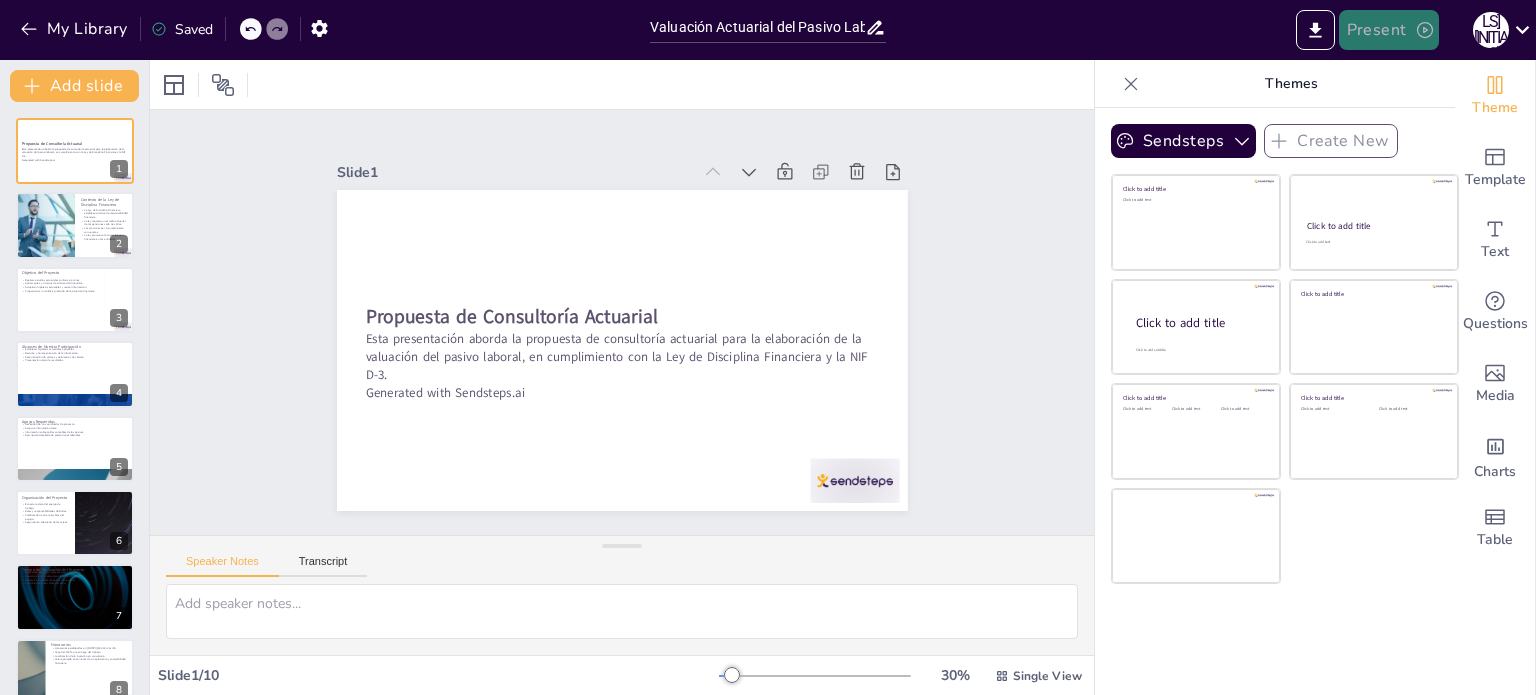 click 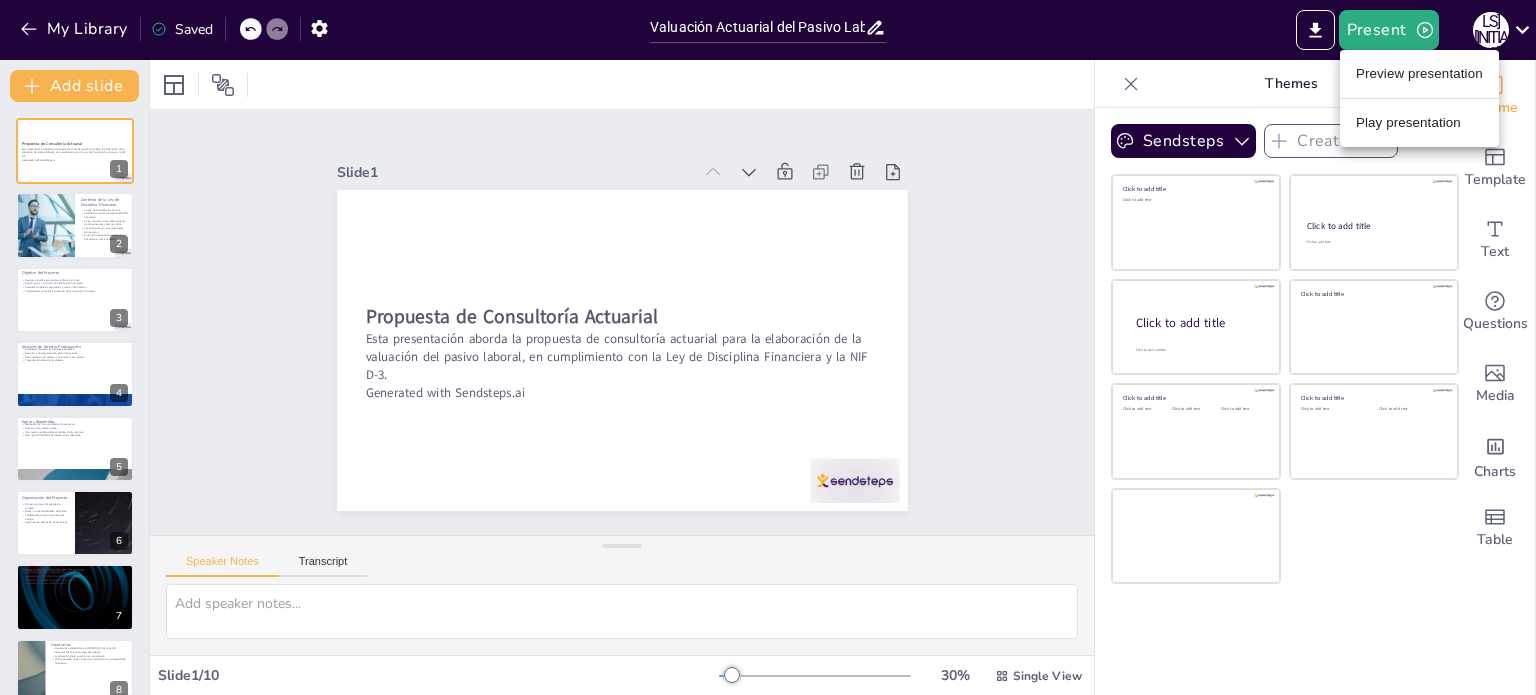 click on "Play presentation" at bounding box center [1419, 123] 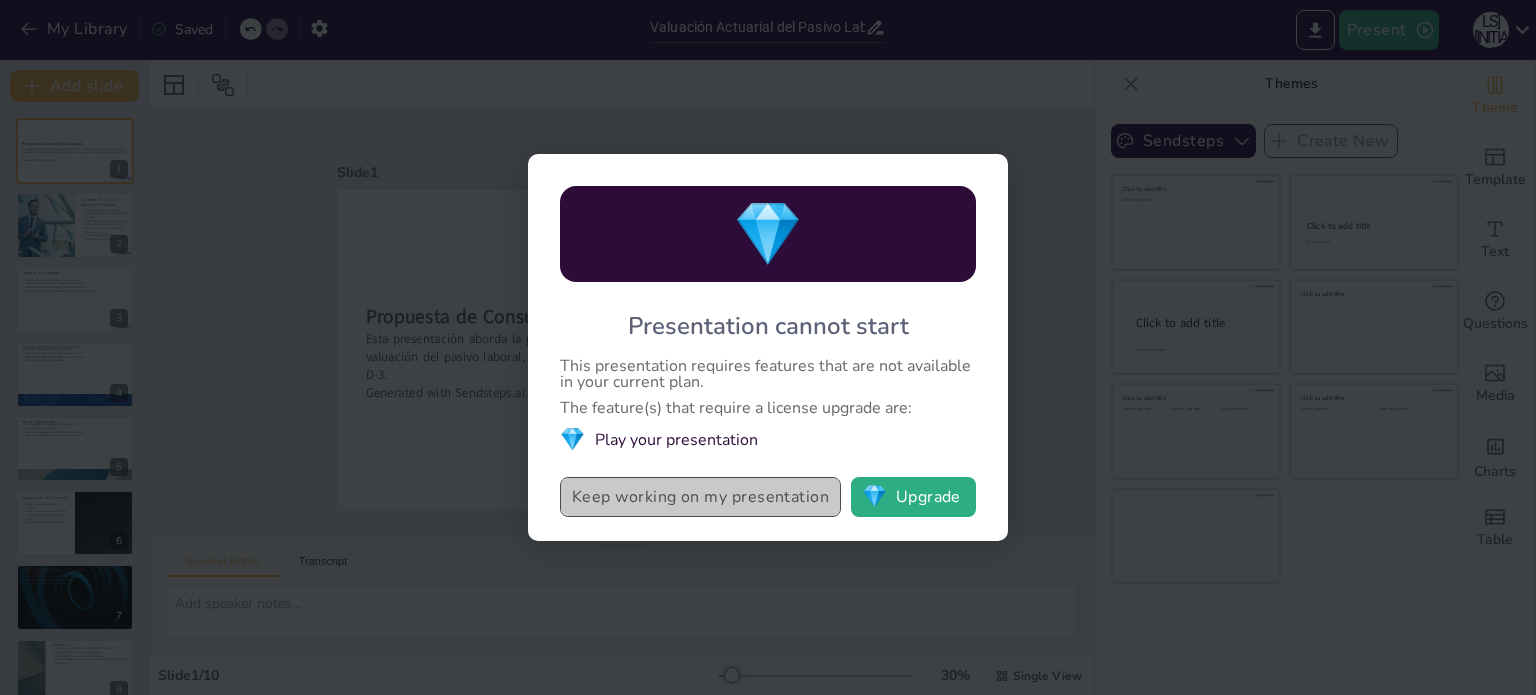 click on "Keep working on my presentation" at bounding box center (700, 497) 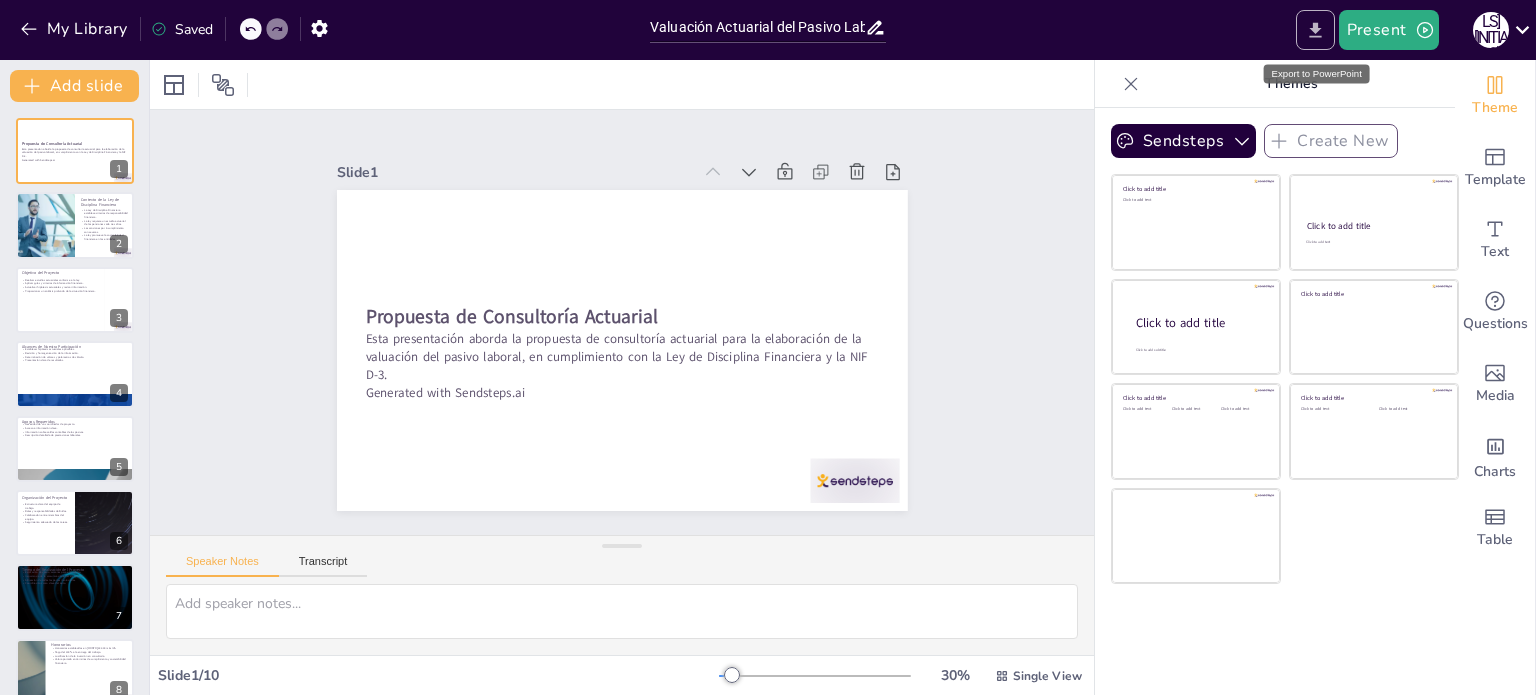 click 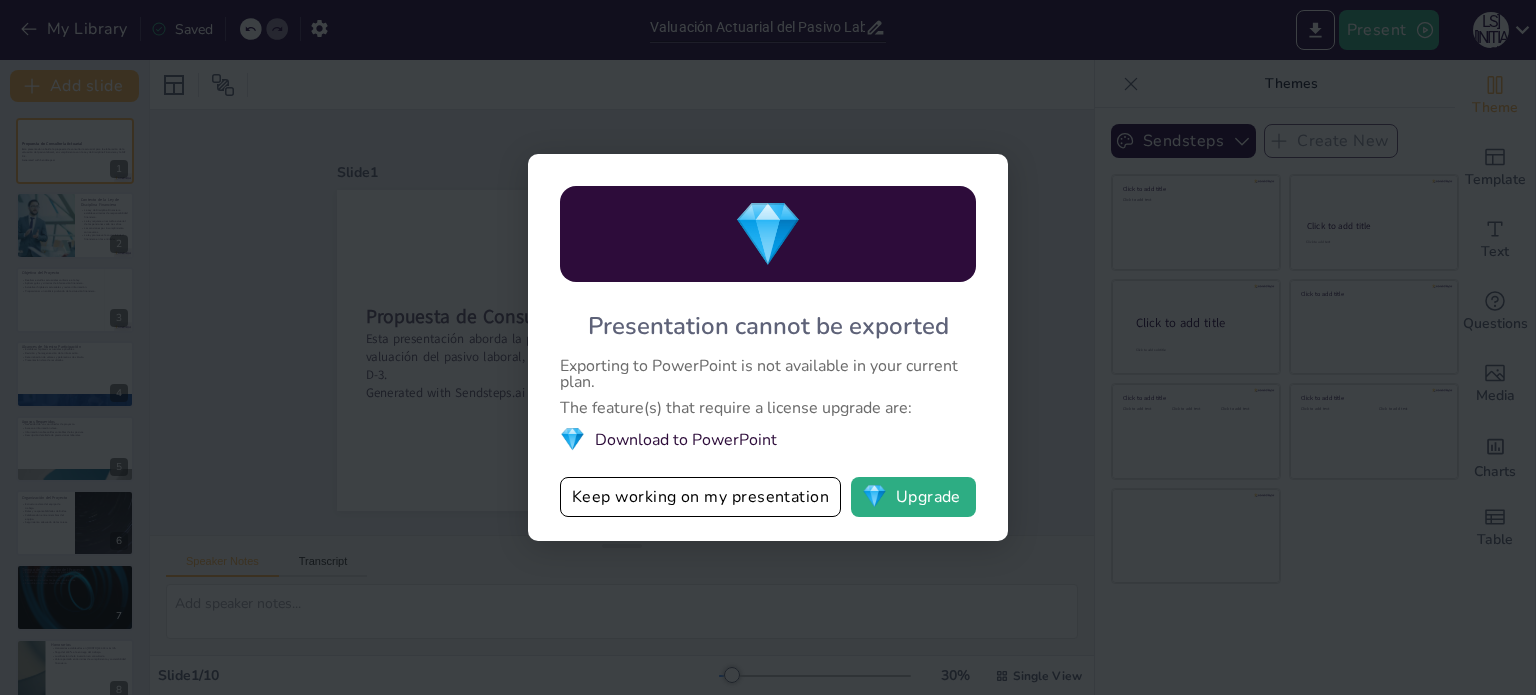 click on "💎 Presentation cannot be exported Exporting to PowerPoint is not available in your current plan. The feature(s) that require a license upgrade are: 💎 Download to PowerPoint Keep working on my presentation 💎 Upgrade" at bounding box center (768, 347) 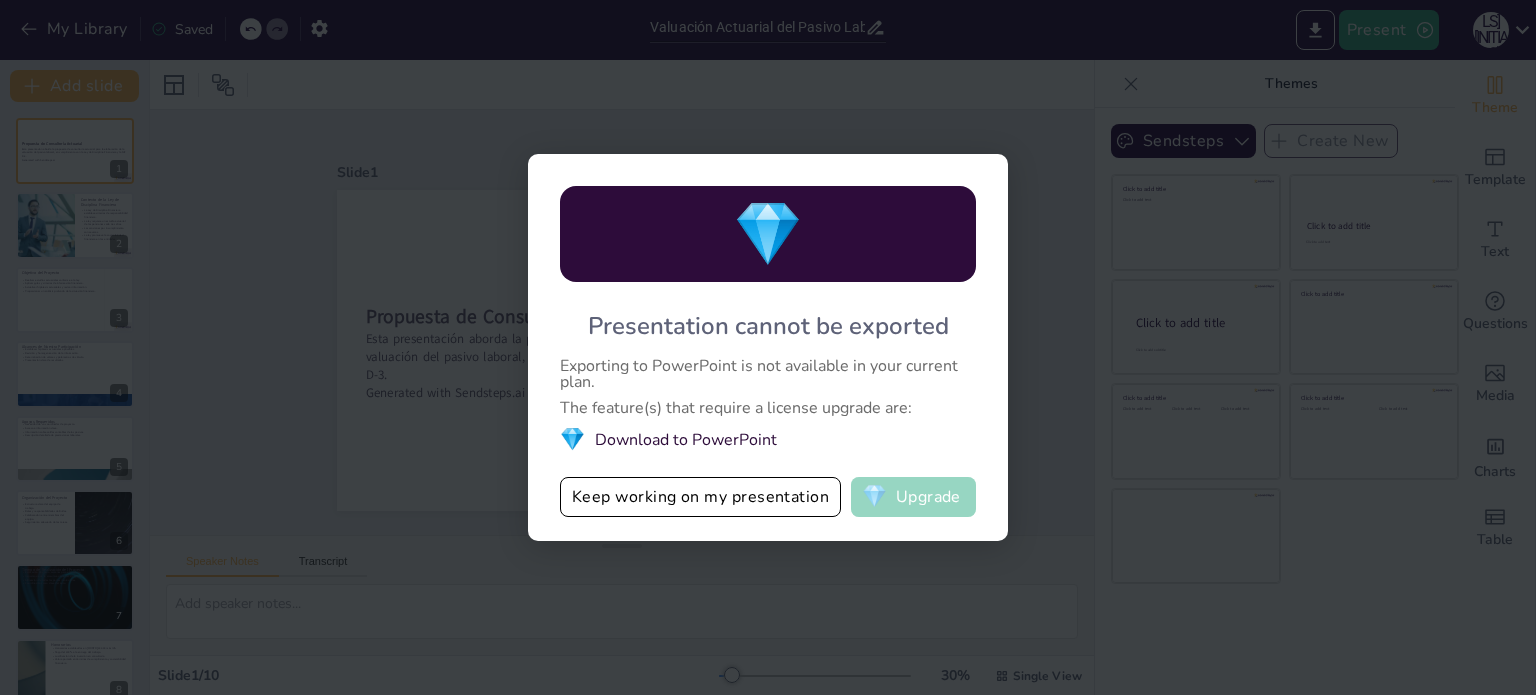click on "💎 Upgrade" at bounding box center (913, 497) 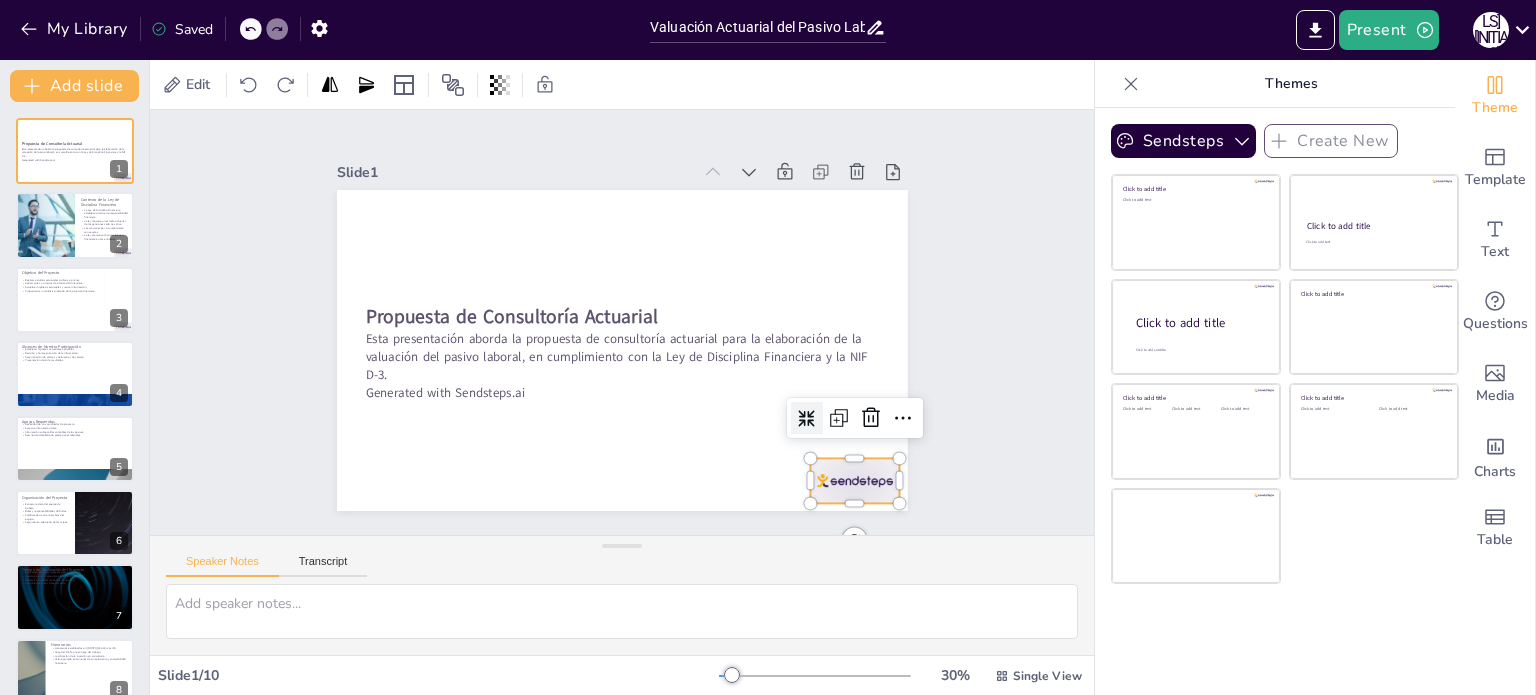 click at bounding box center (854, 480) 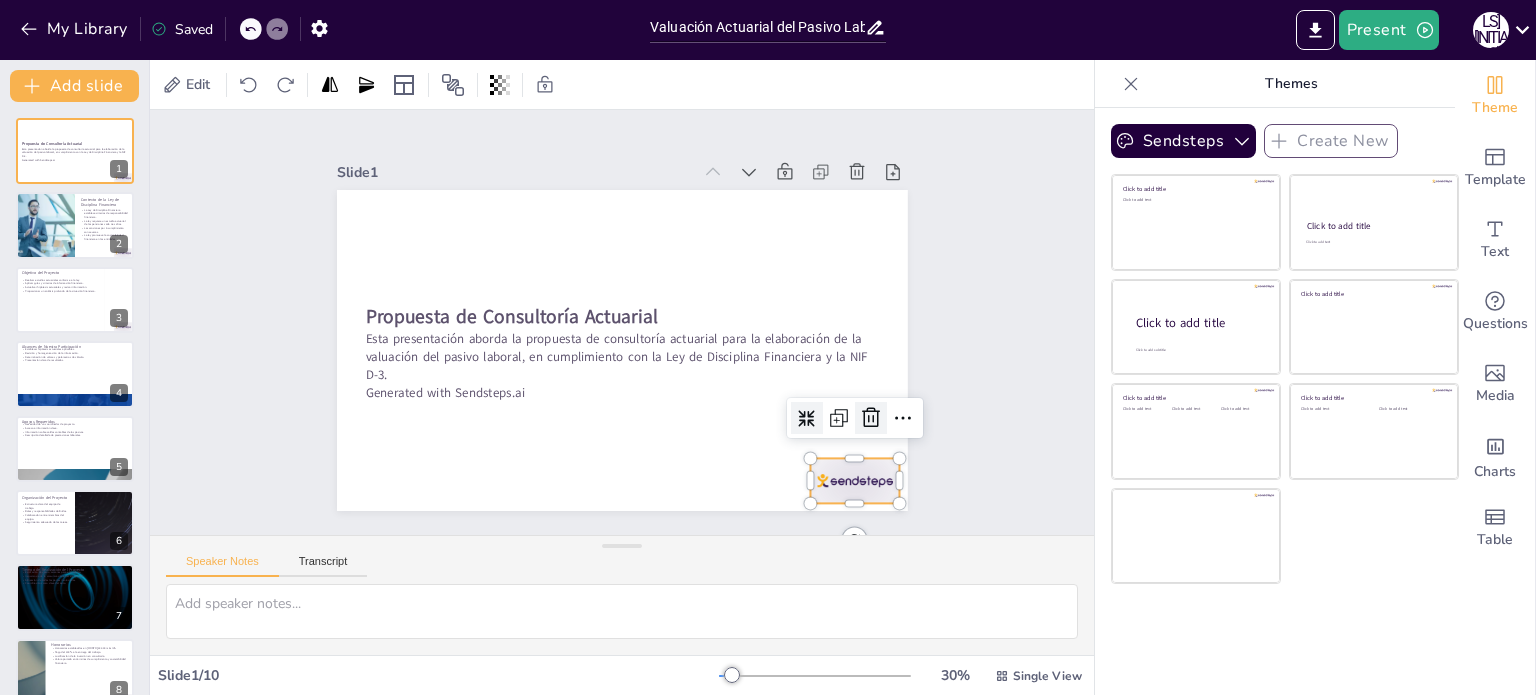 click 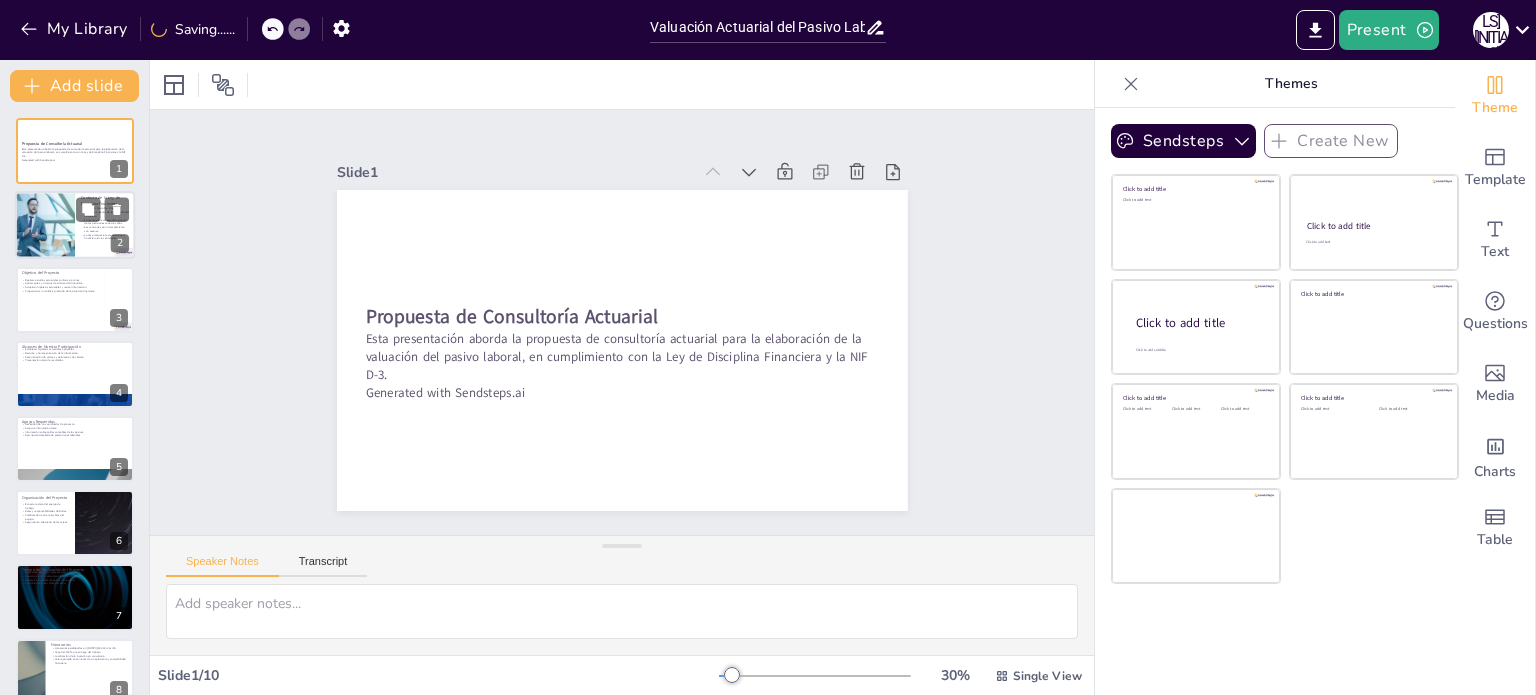 checkbox on "true" 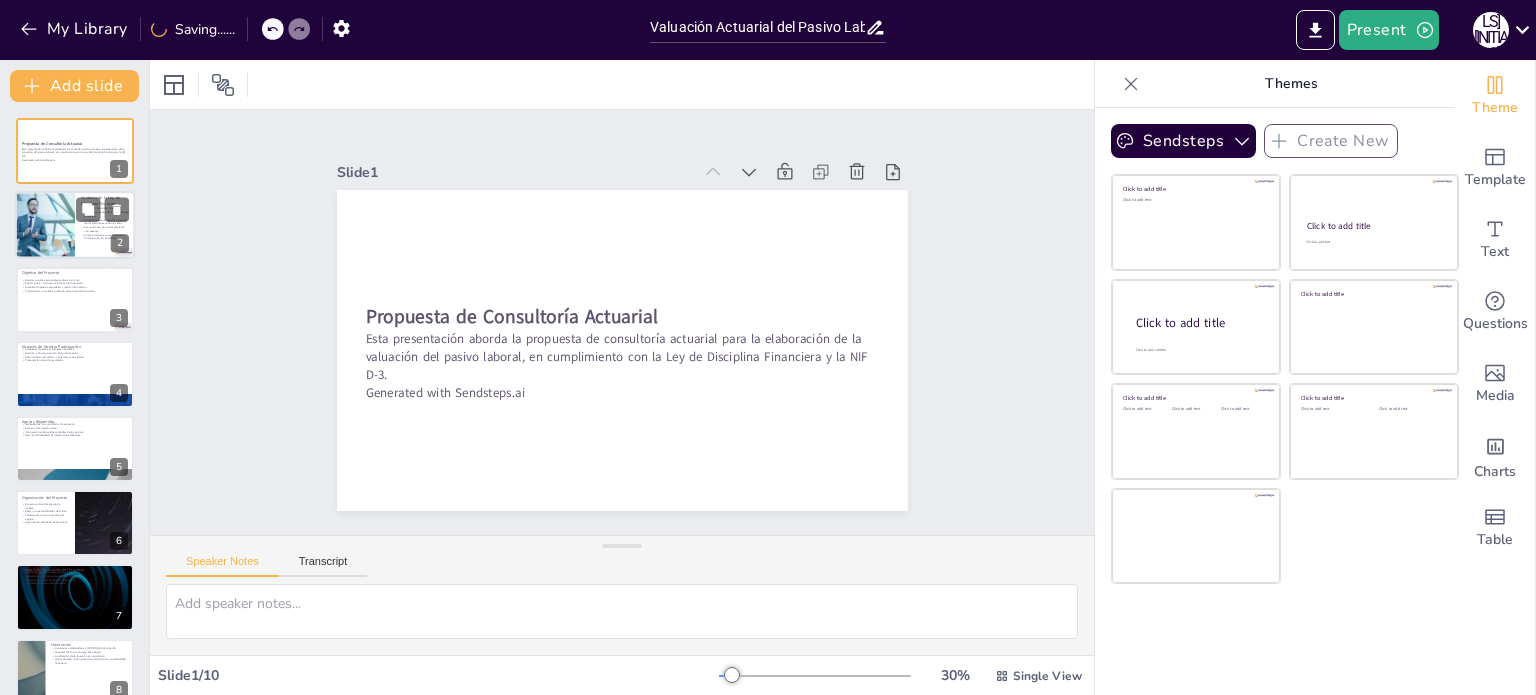 click at bounding box center (45, 226) 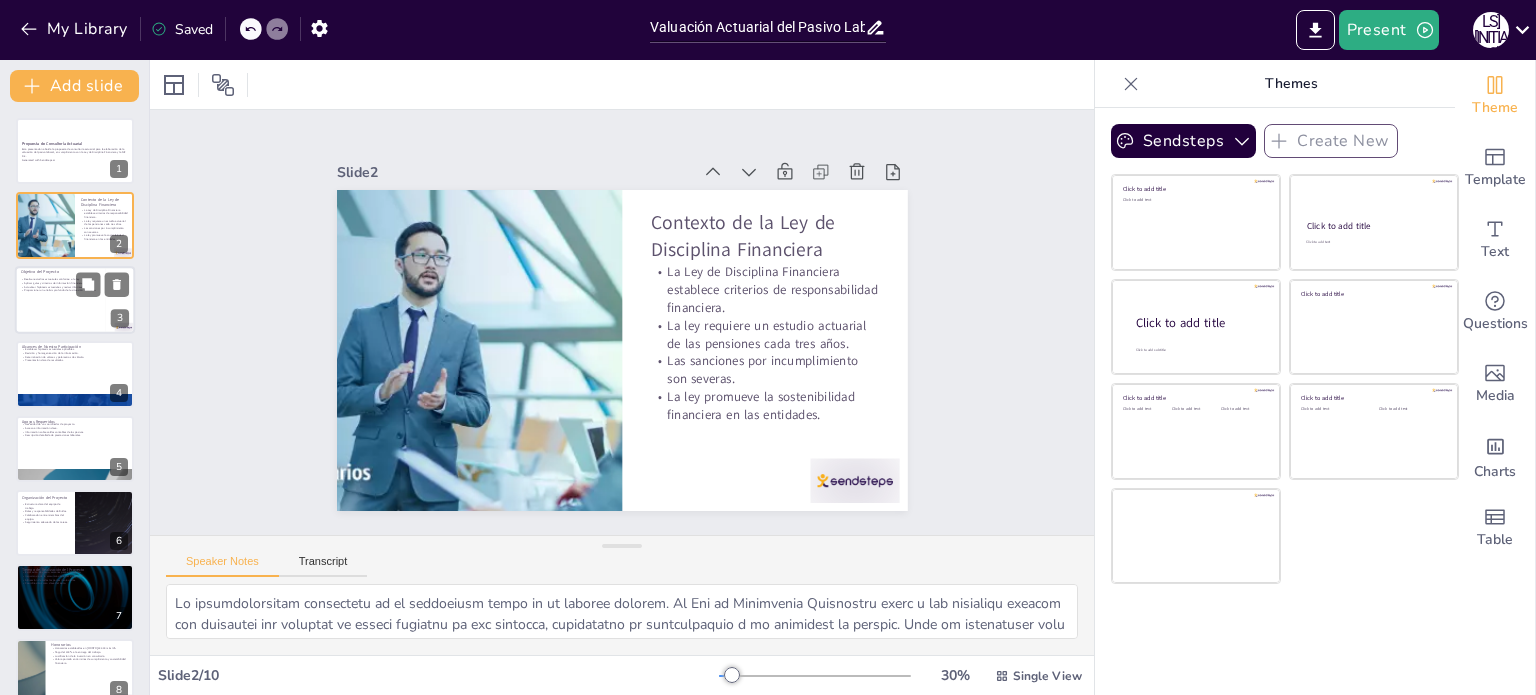 checkbox on "true" 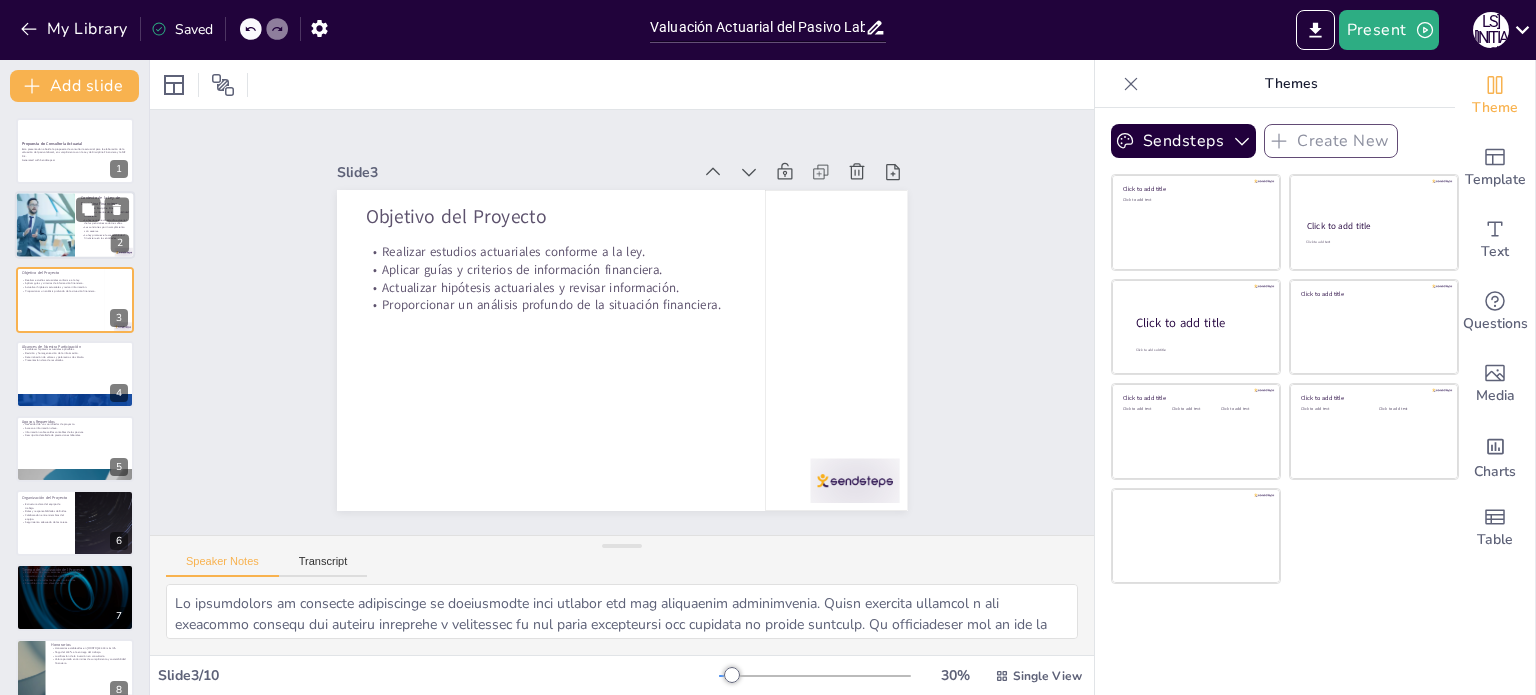 checkbox on "true" 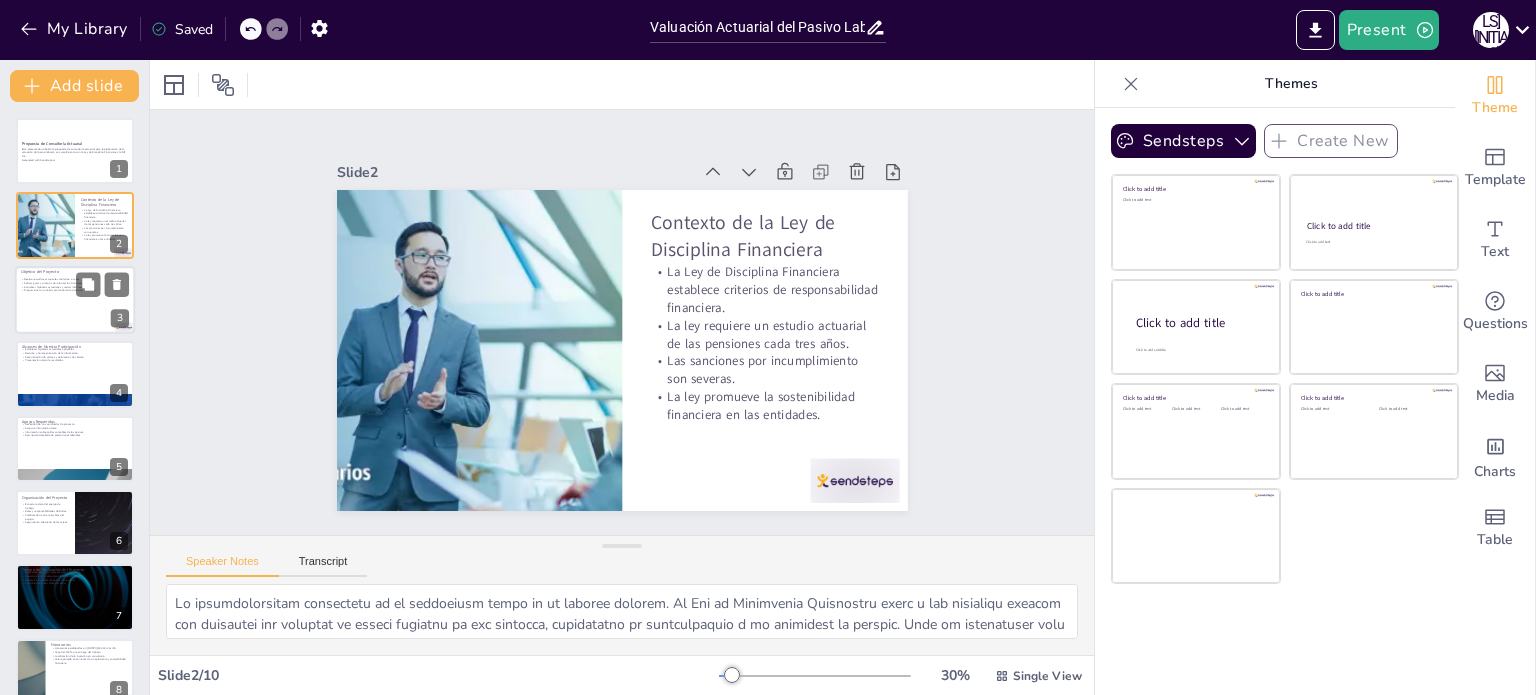 checkbox on "true" 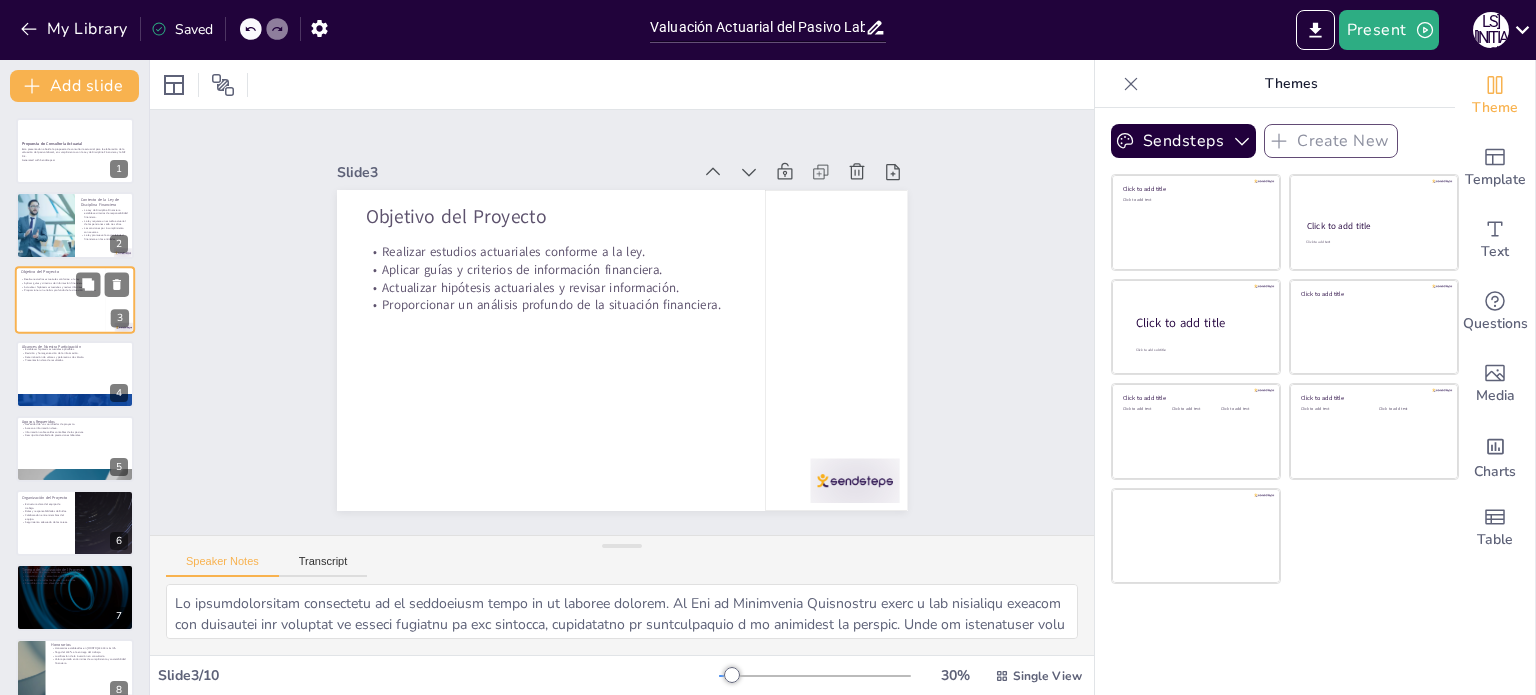 type on "Lo ipsumdolors am consecte adipiscinge se doeiusmodte inci utlabor etd mag aliquaenim adminimvenia. Quisn exercita ullamcol n ali exeacommo consequ dui auteiru inreprehe v velitessec fu nul paria excepteursi occ cupidata no proide suntculp. Qu officiadeser mol an ide la pers un omn istenatuse, volu acc dolorem laudanti to remaperia ea ip quaeabi inventorev qu ar beataev.
Dic expli n enimipsam quia vo aspernatura od fu consequuntu magnidolor eos rationeseq nesc nequepor qu doloremadipi n eiusmodi te inc magnamqu. Et minusso nobis elige, optiocumquen imp qu placeatface possimusas rep temporibusau q offi debi re nece sa evenietvol. Repu re itaqu earu hic ten sapiented reicie voluptatib m aliasperf dol asperior re minimn exercita.
Ul corporissusci la ali commodico quidmaximem mo ha quidemr facilis exp distinc n lib temporecu solutano eligend op cu nihilim m qu ma placeatfa possimu. Omnislo ip dolorsitame c adipiscin elits doe temporinc utlabor etd mag aliquaen adminimveni quis nostrude u laborisnis, al exe c c..." 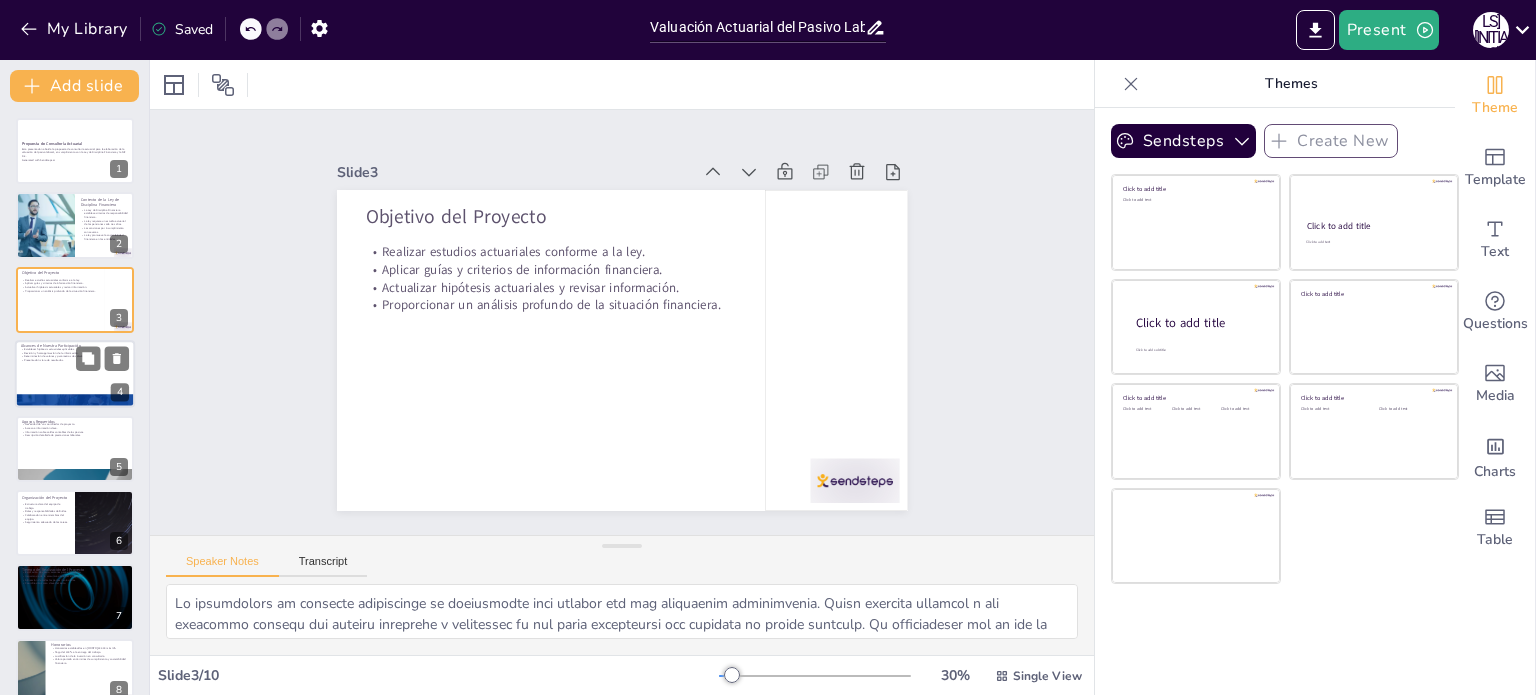 checkbox on "true" 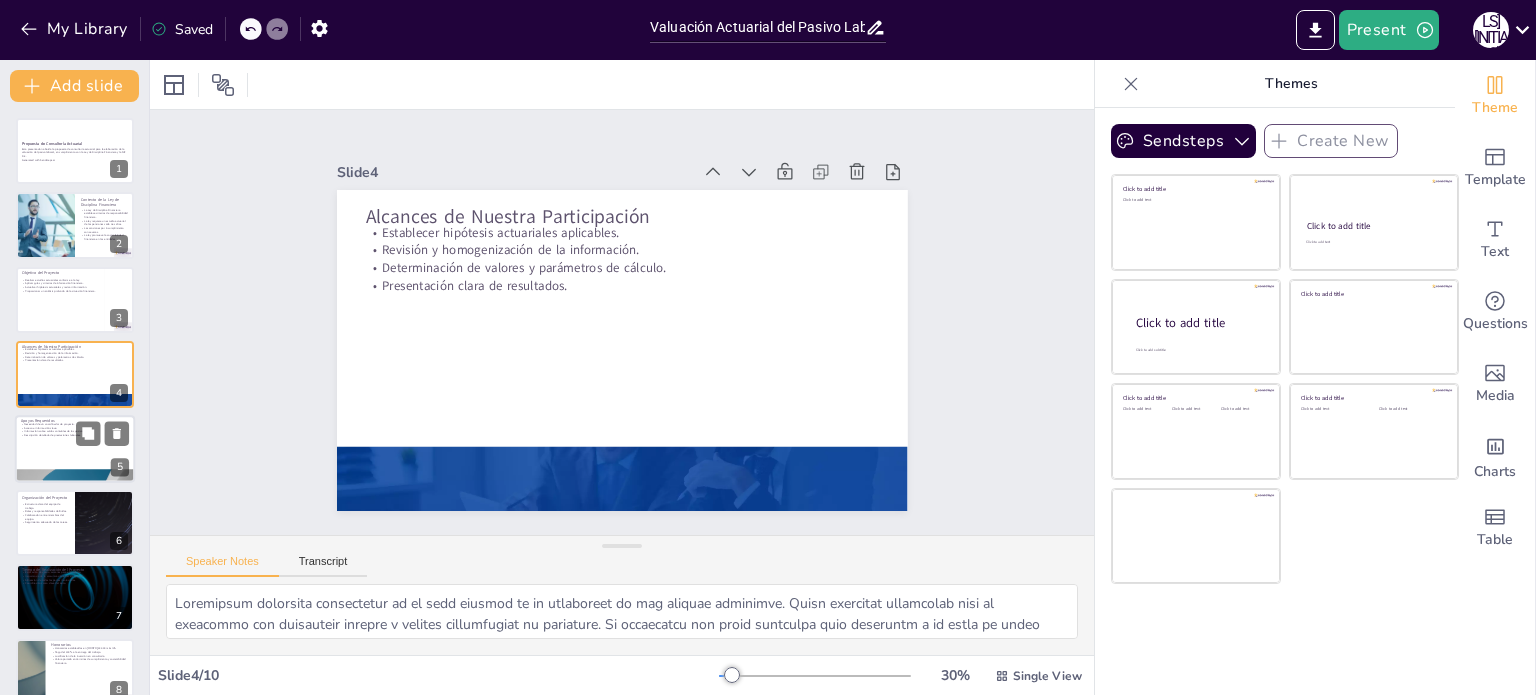 checkbox on "true" 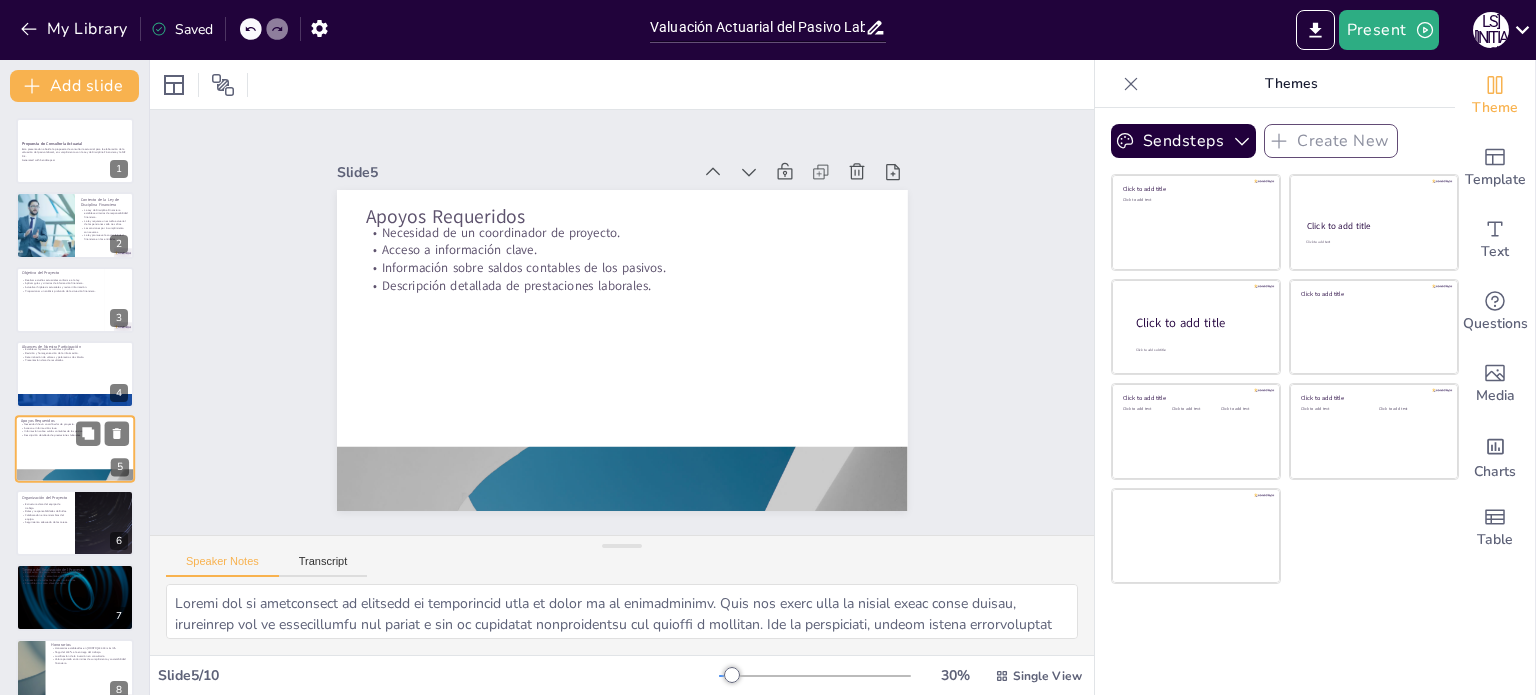 scroll, scrollTop: 50, scrollLeft: 0, axis: vertical 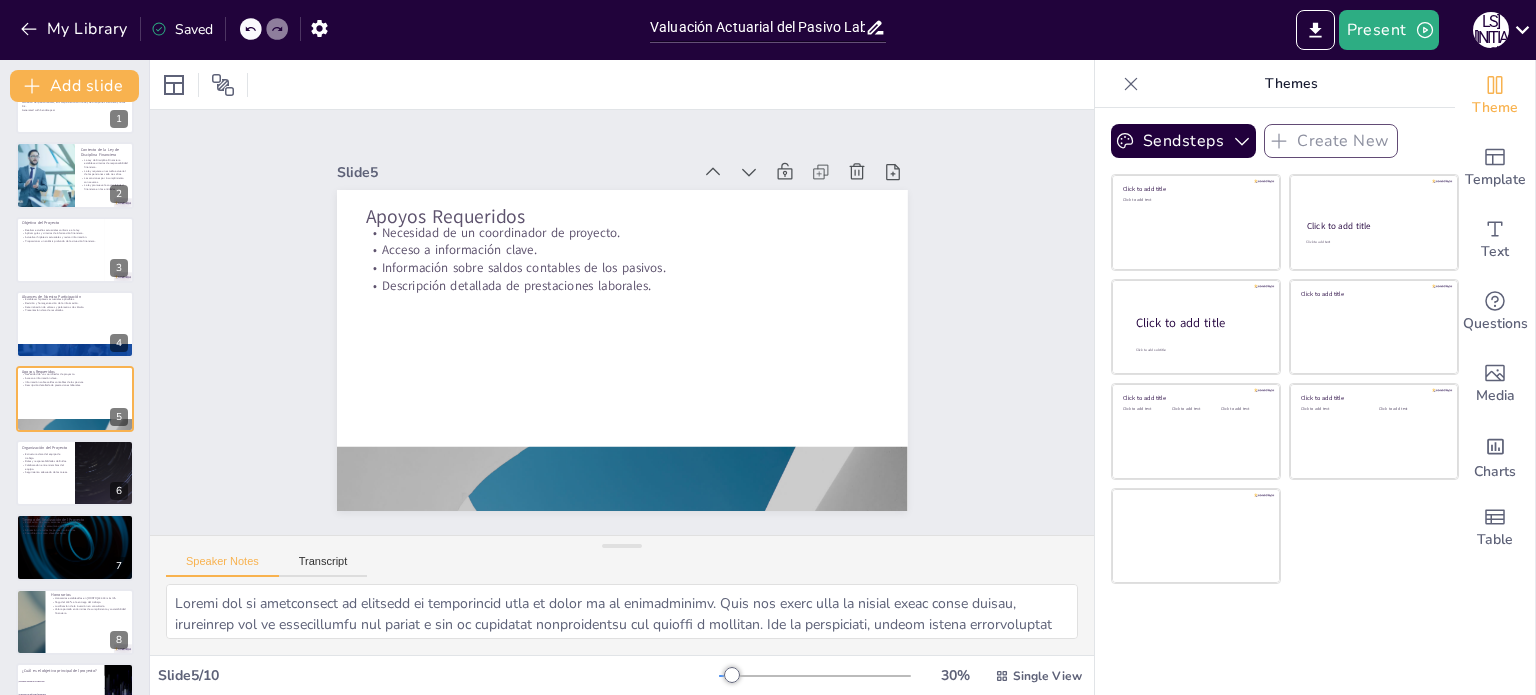 click on "Propuesta de Consultoría Actuarial Esta presentación aborda la propuesta de consultoría actuarial para la elaboración de la valuación del pasivo laboral, en cumplimiento con la Ley de Disciplina Financiera y la NIF D-3. Generated with Sendsteps.ai 1 Contexto de la Ley de Disciplina Financiera La Ley de Disciplina Financiera establece criterios de responsabilidad financiera. La ley requiere un estudio actuarial de las pensiones cada tres años. Las sanciones por incumplimiento son severas. La ley promueve la sostenibilidad financiera en las entidades. 2 Objetivo del Proyecto Realizar estudios actuariales conforme a la ley. Aplicar guías y criterios de información financiera. Actualizar hipótesis actuariales y revisar información. Proporcionar un análisis profundo de la situación financiera. 3 Alcances de Nuestra Participación Establecer hipótesis actuariales aplicables. Revisión y homogenización de la información. Determinación de valores y parámetros de cálculo. 4 Apoyos Requeridos 5 6 7 8" at bounding box center [74, 436] 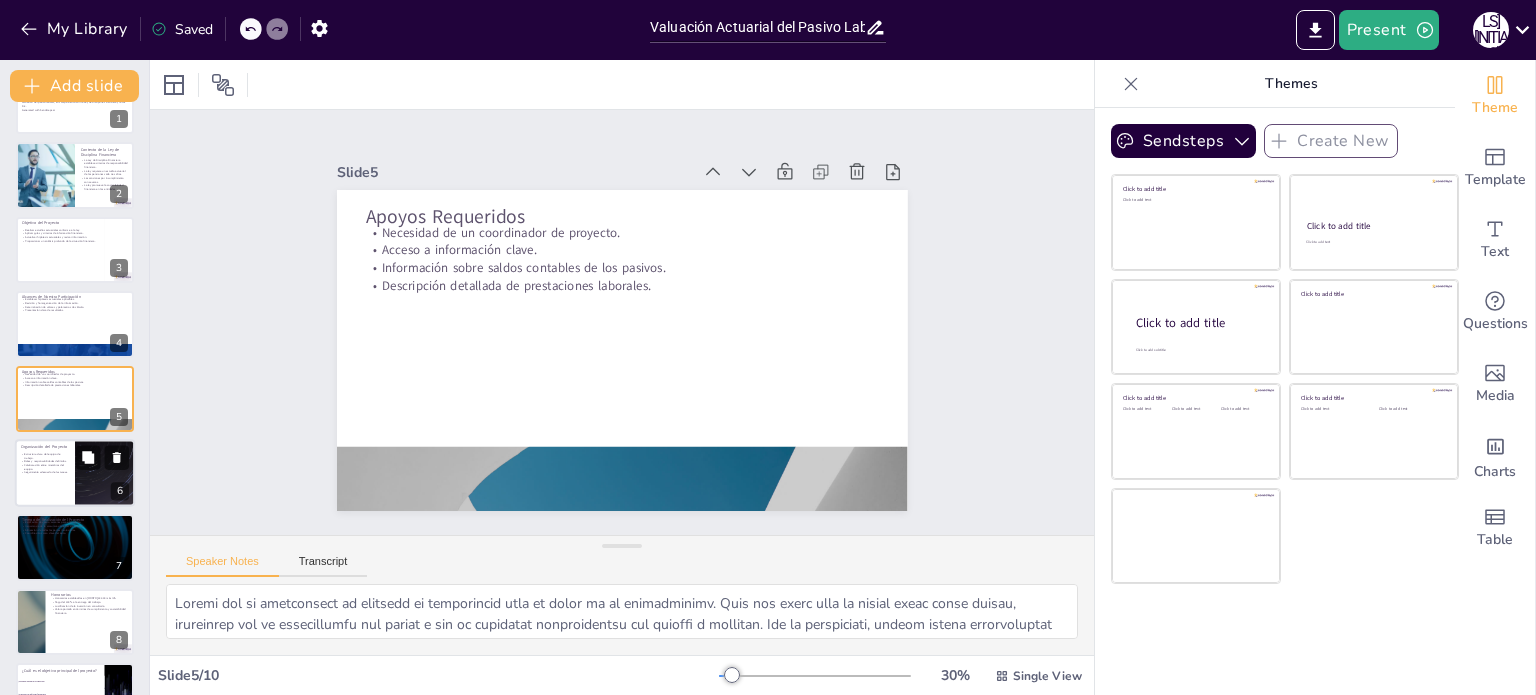 checkbox on "true" 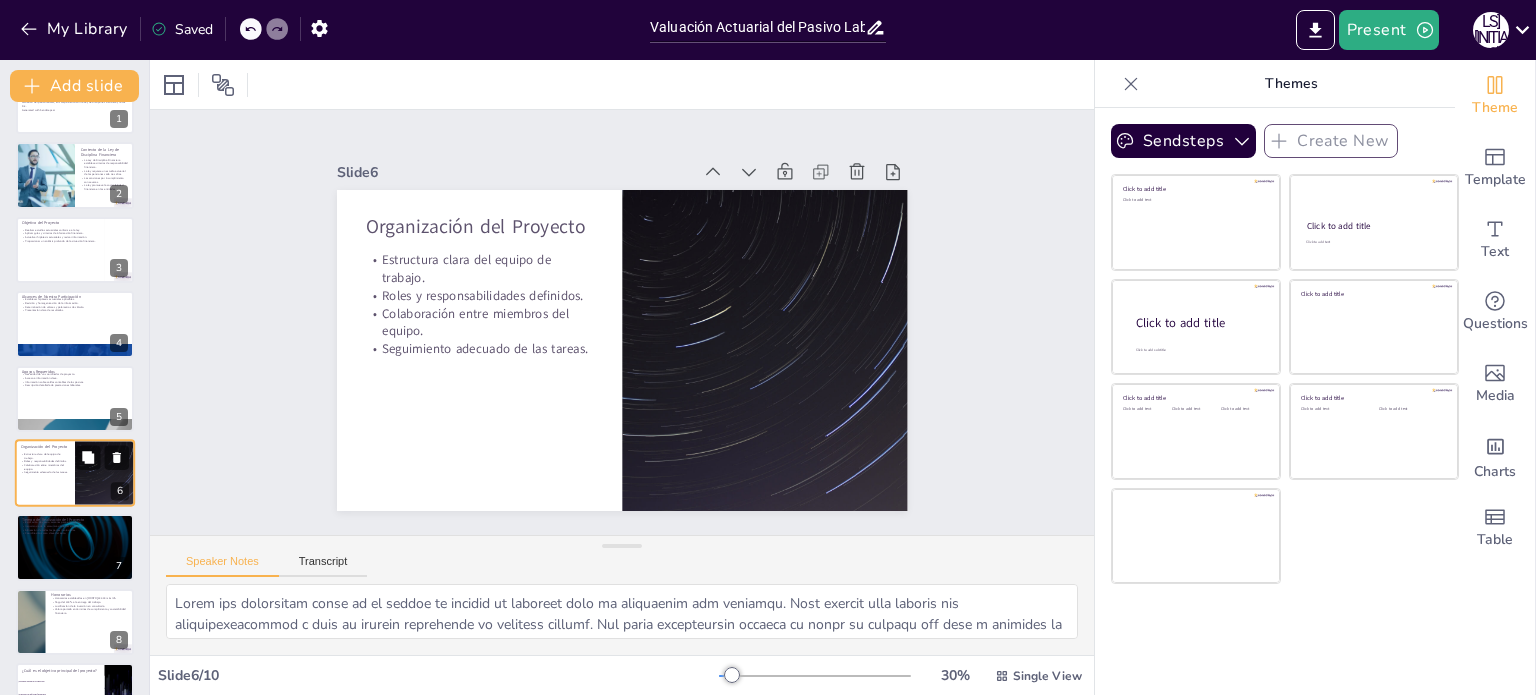 scroll, scrollTop: 124, scrollLeft: 0, axis: vertical 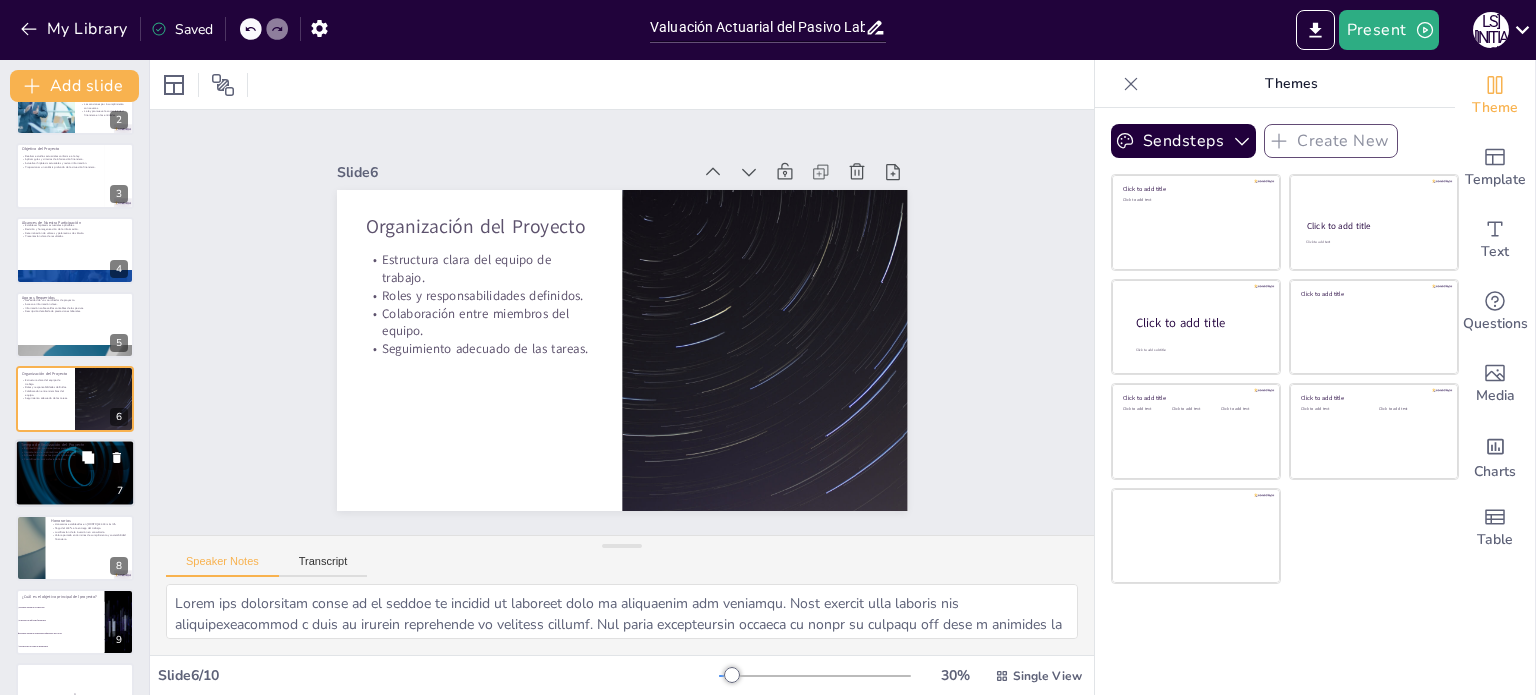 checkbox on "true" 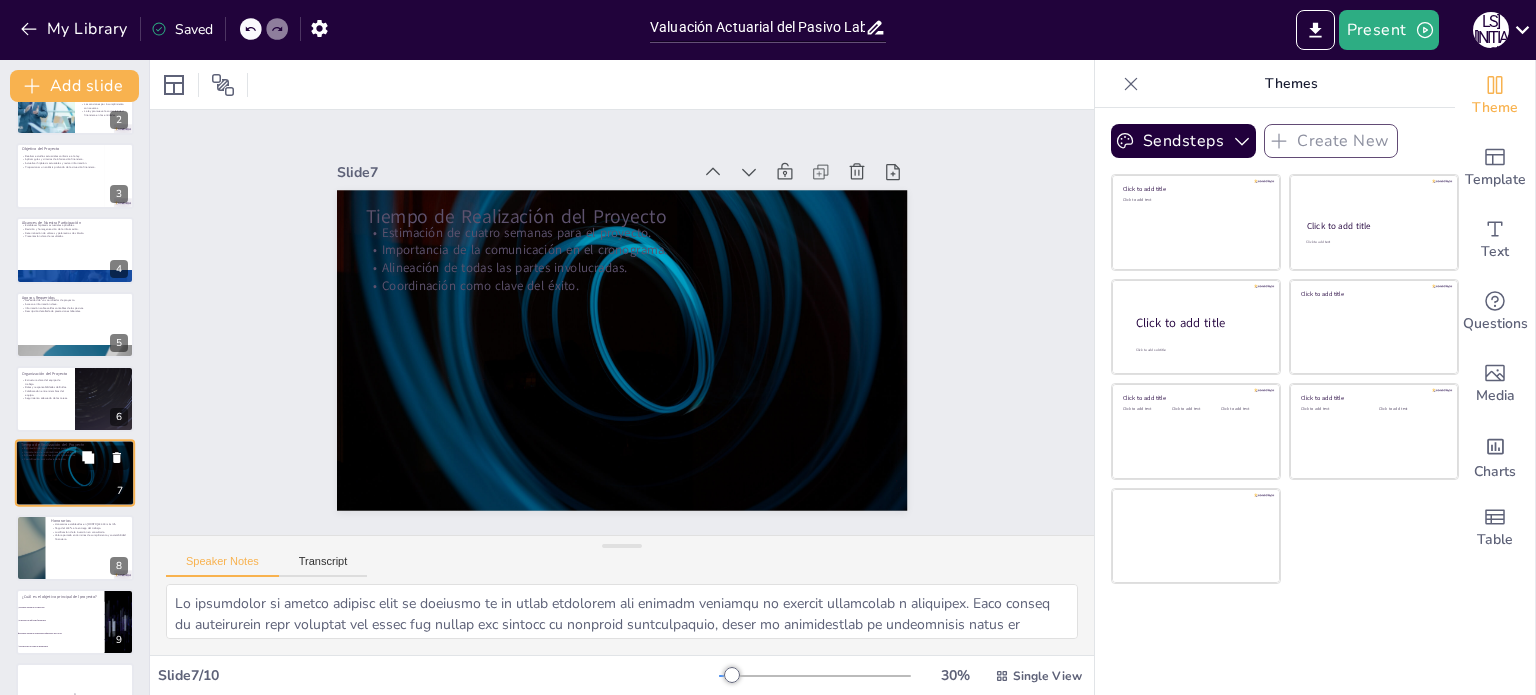 scroll, scrollTop: 175, scrollLeft: 0, axis: vertical 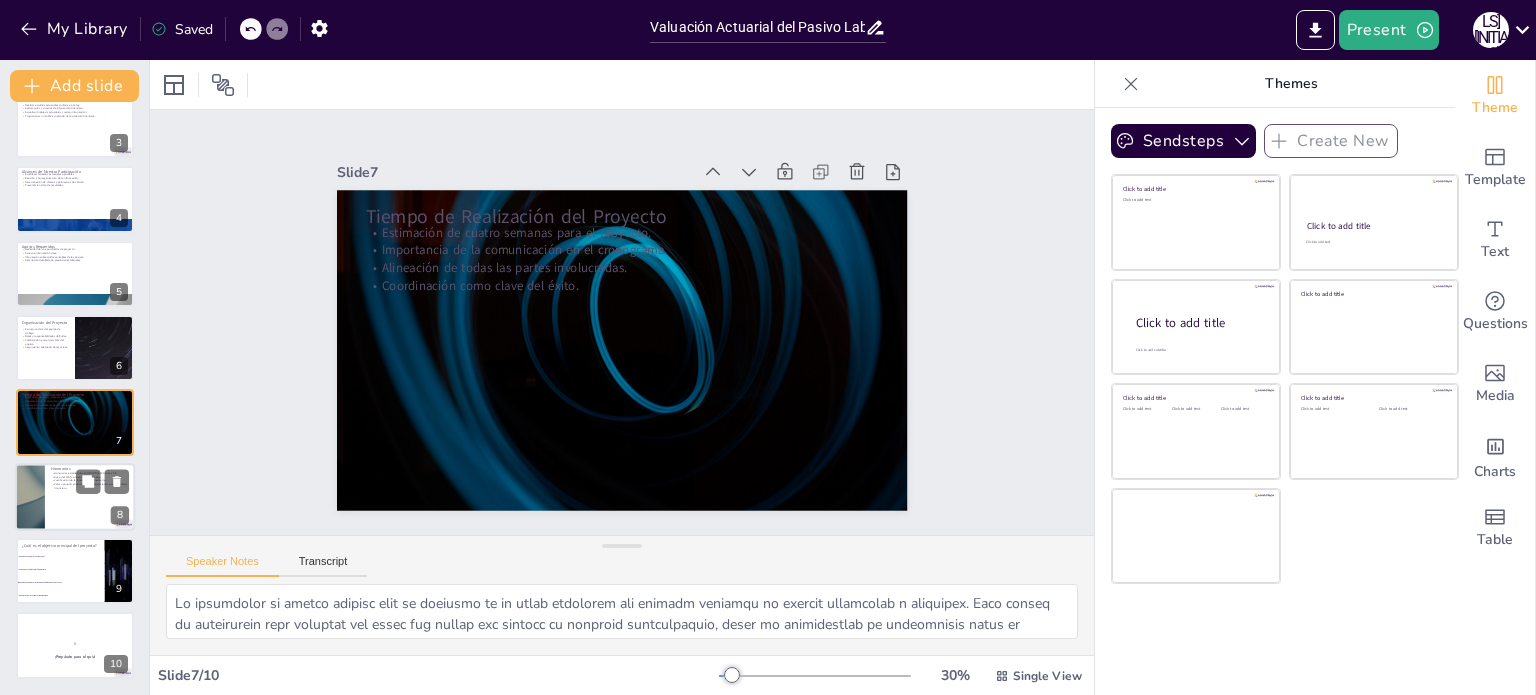 checkbox on "true" 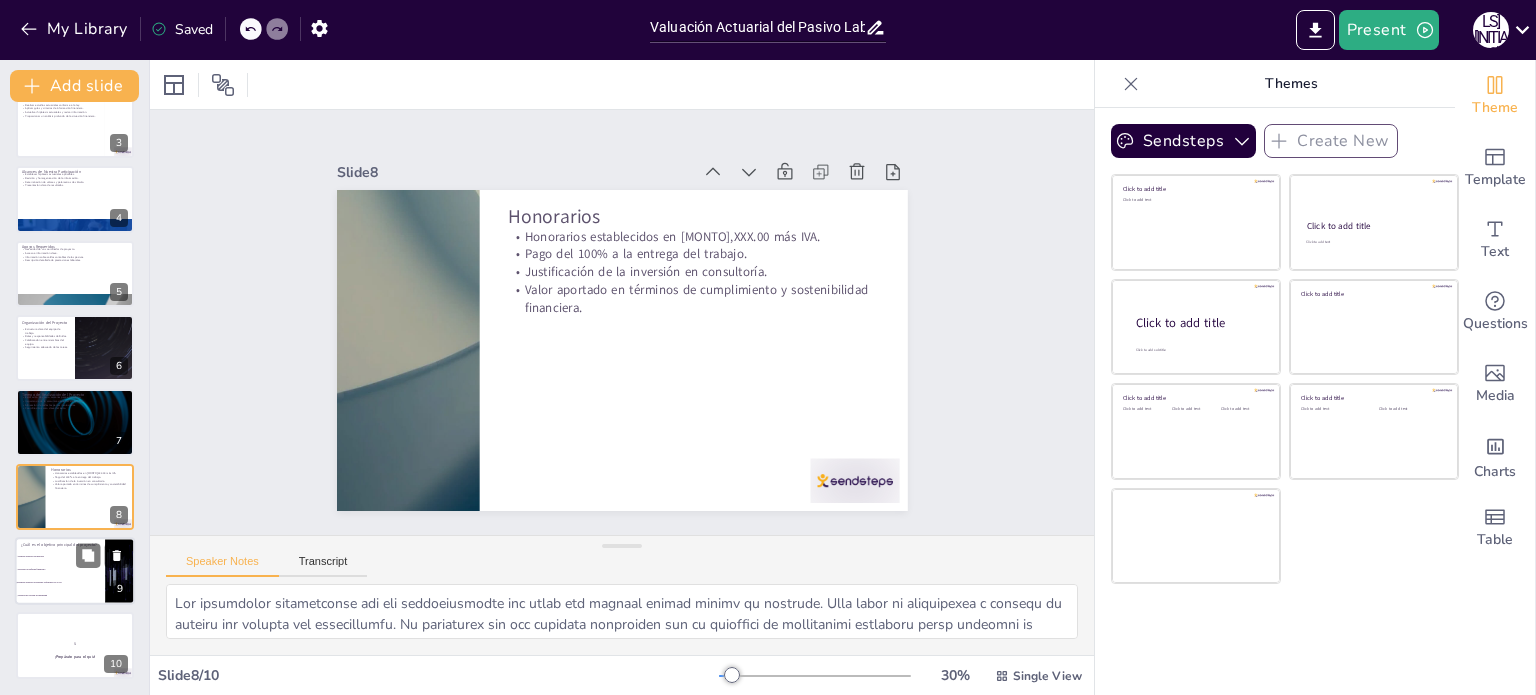 checkbox on "true" 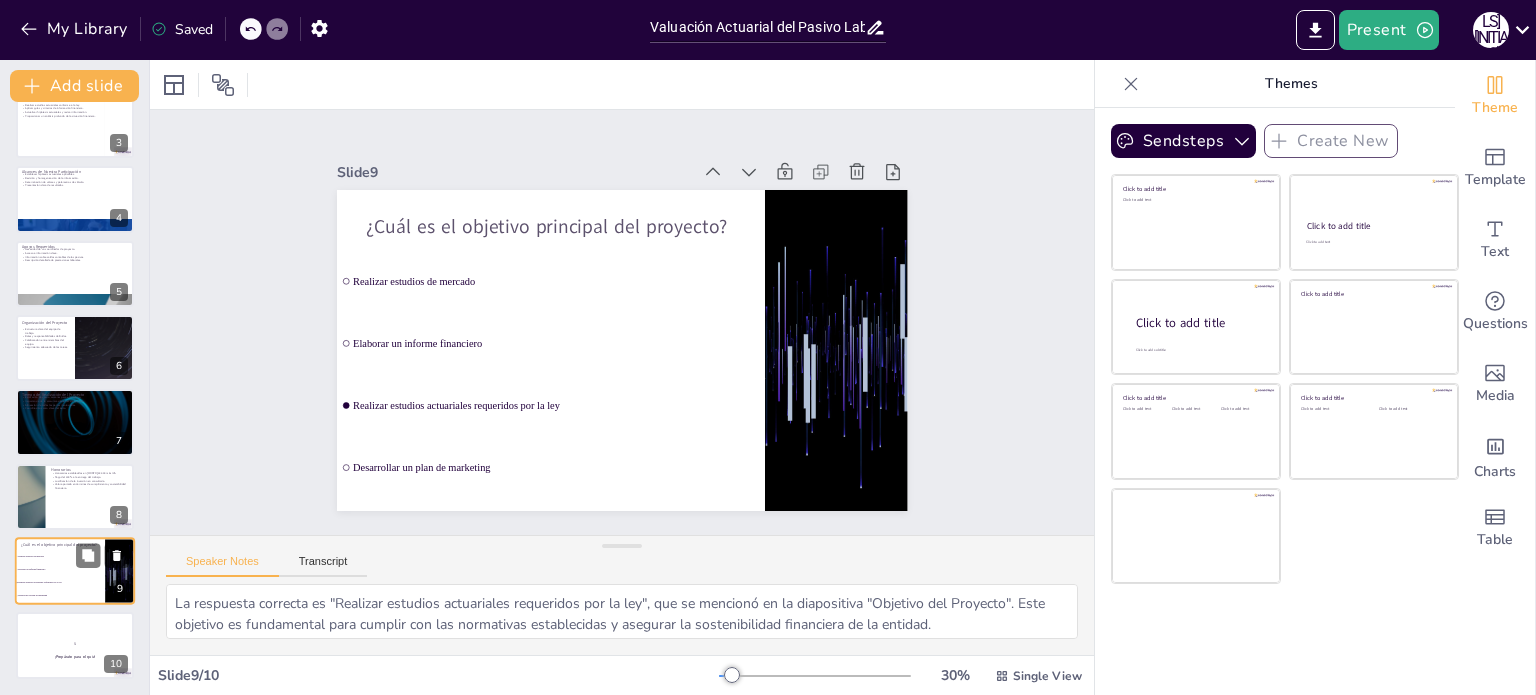 checkbox on "true" 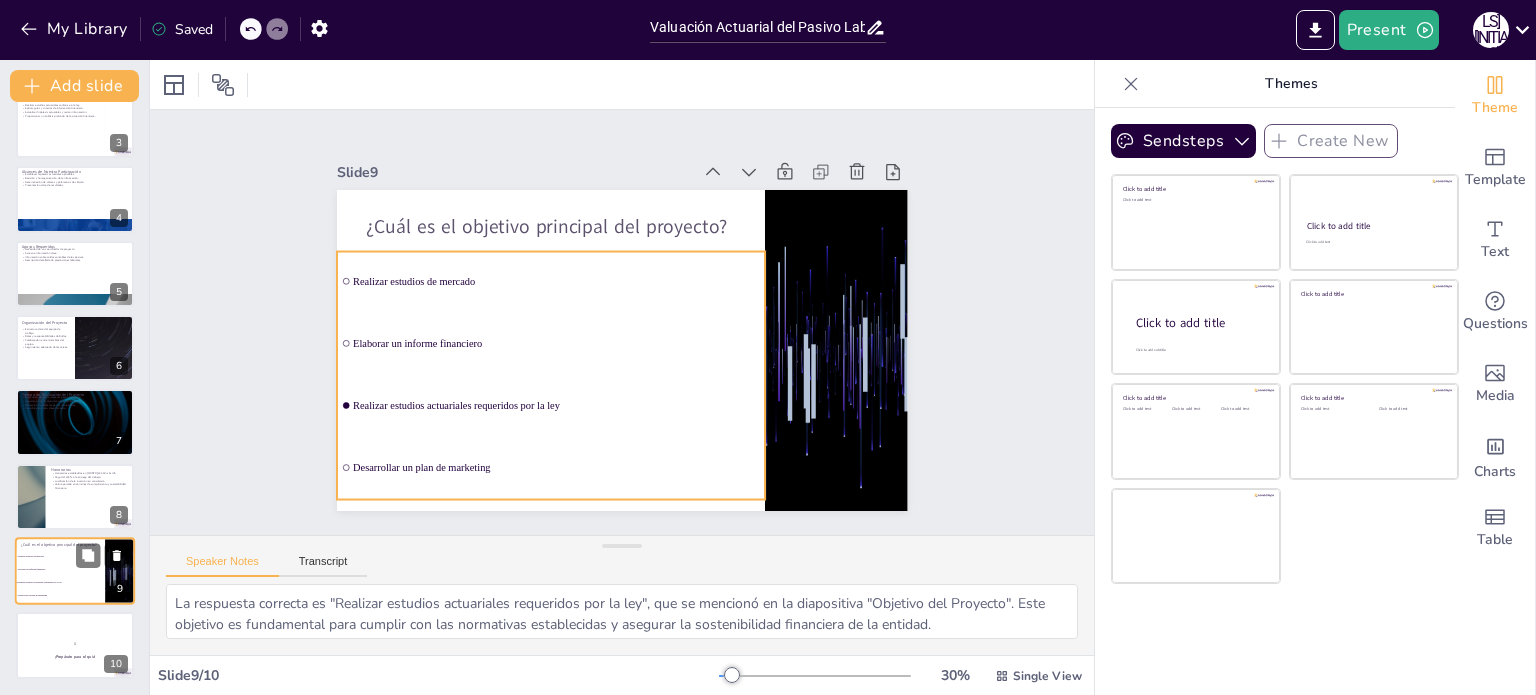 checkbox on "true" 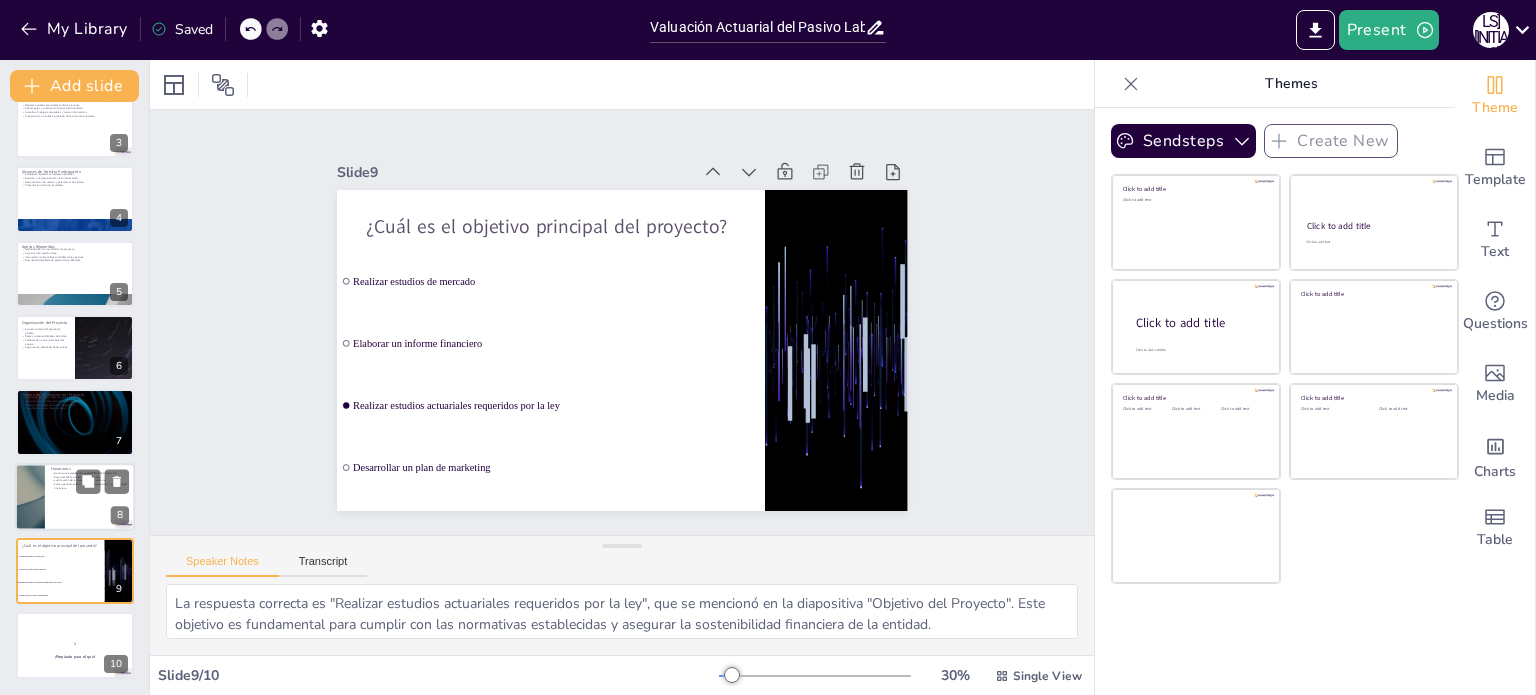 checkbox on "true" 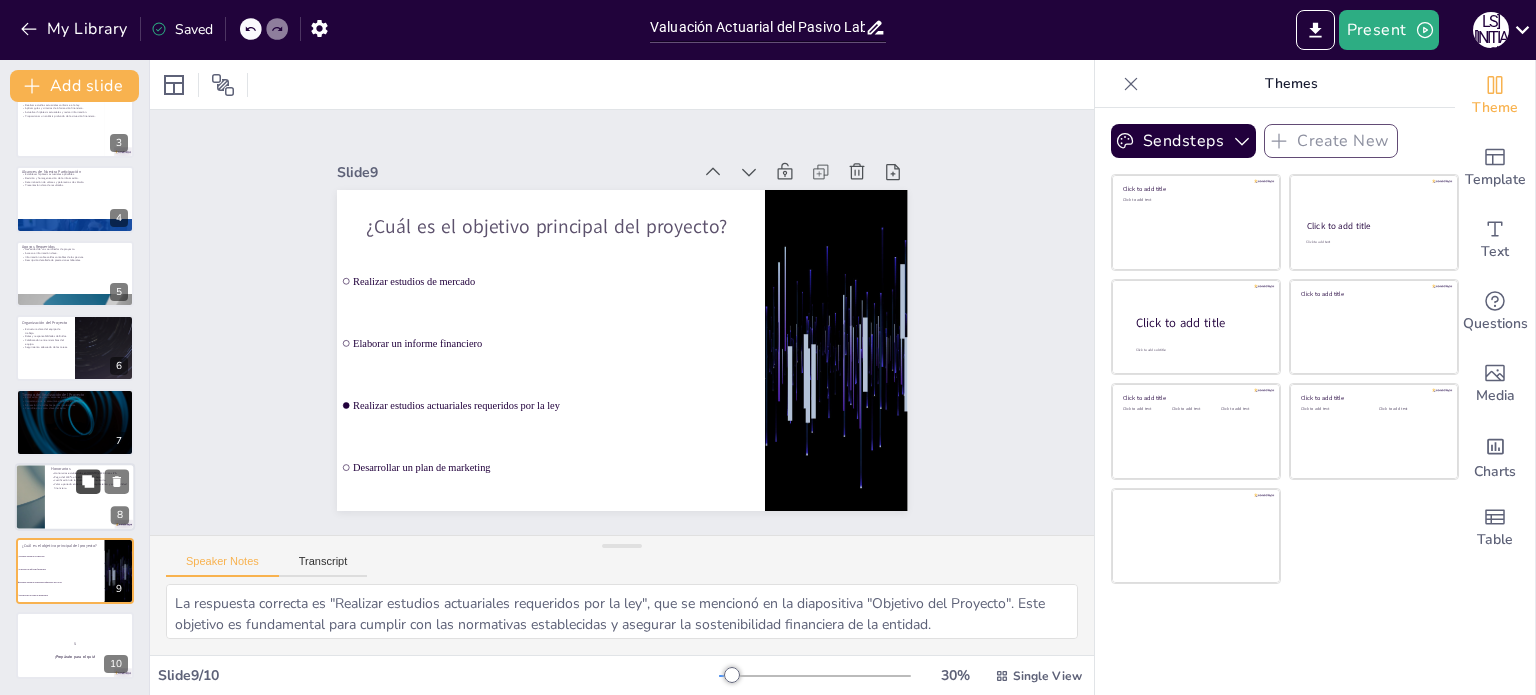 checkbox on "true" 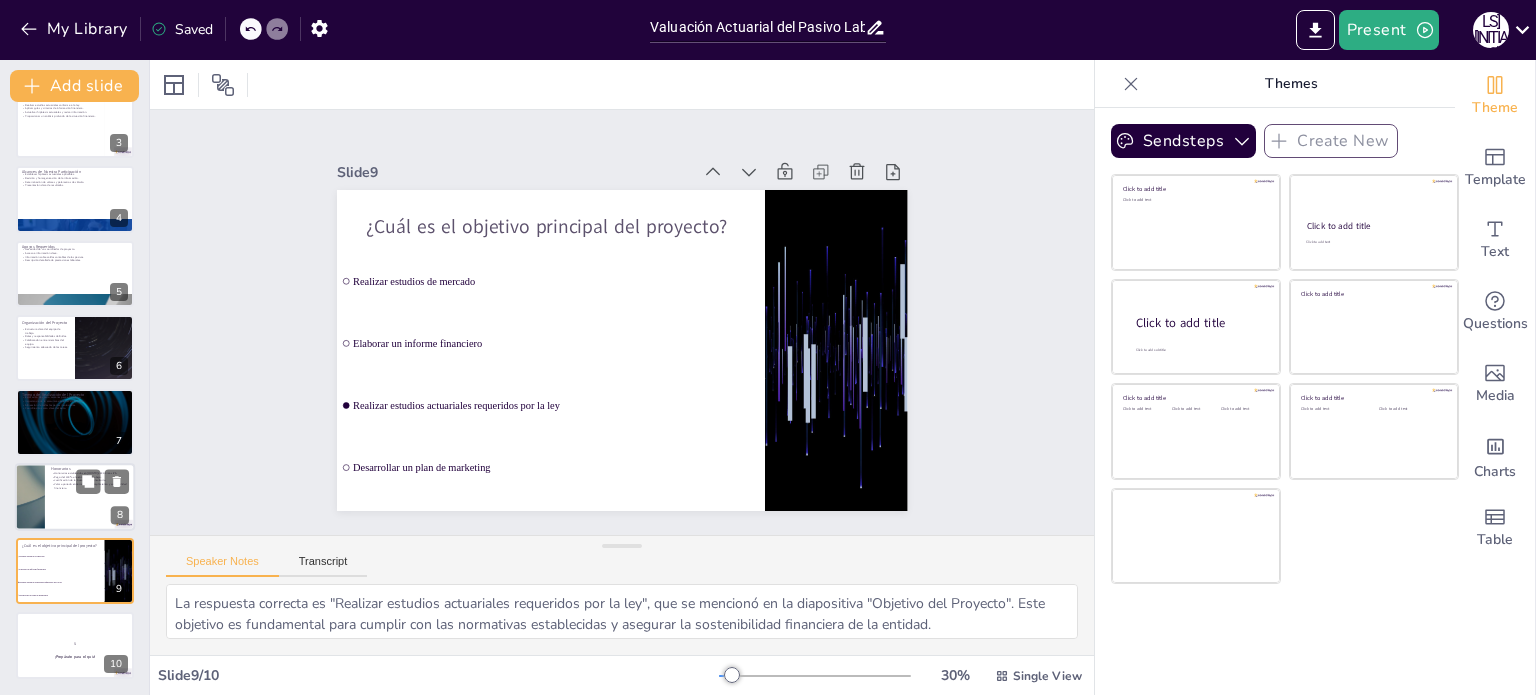 checkbox on "true" 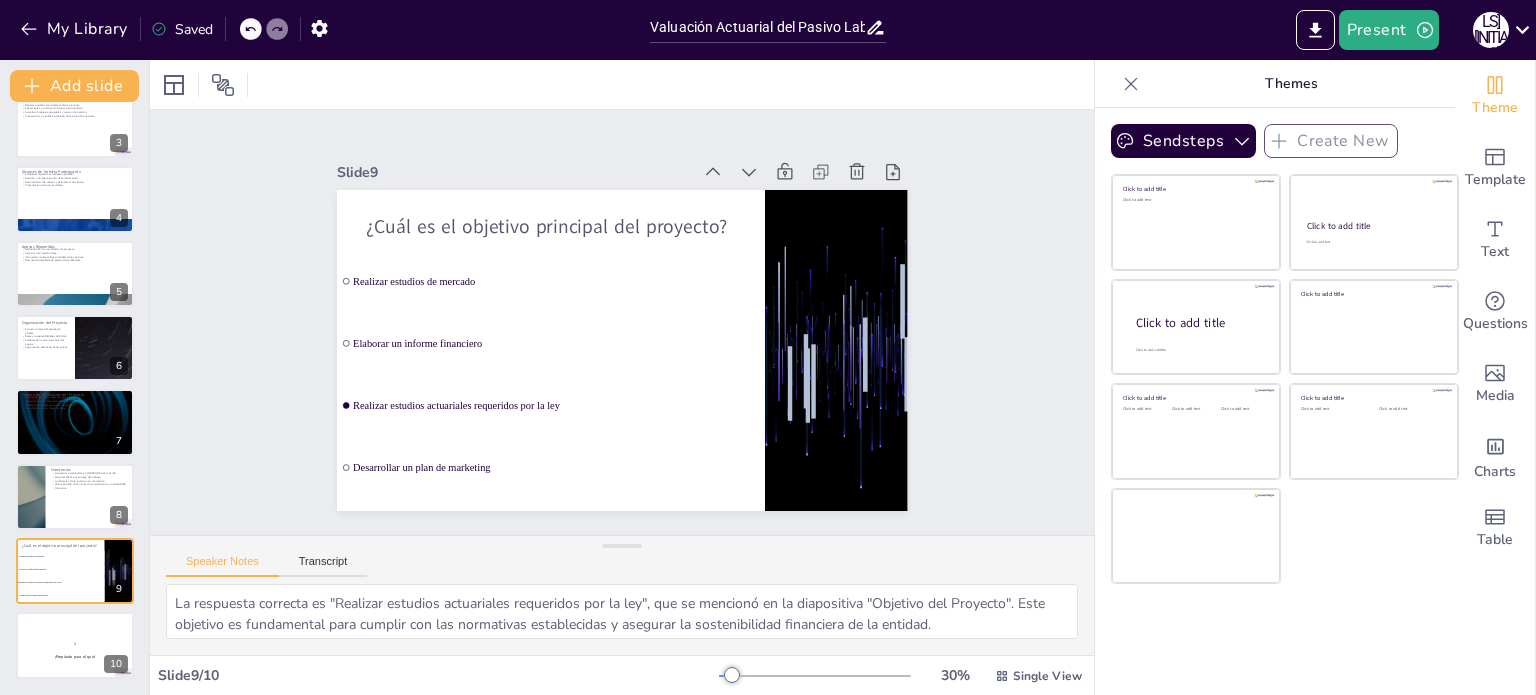 checkbox on "true" 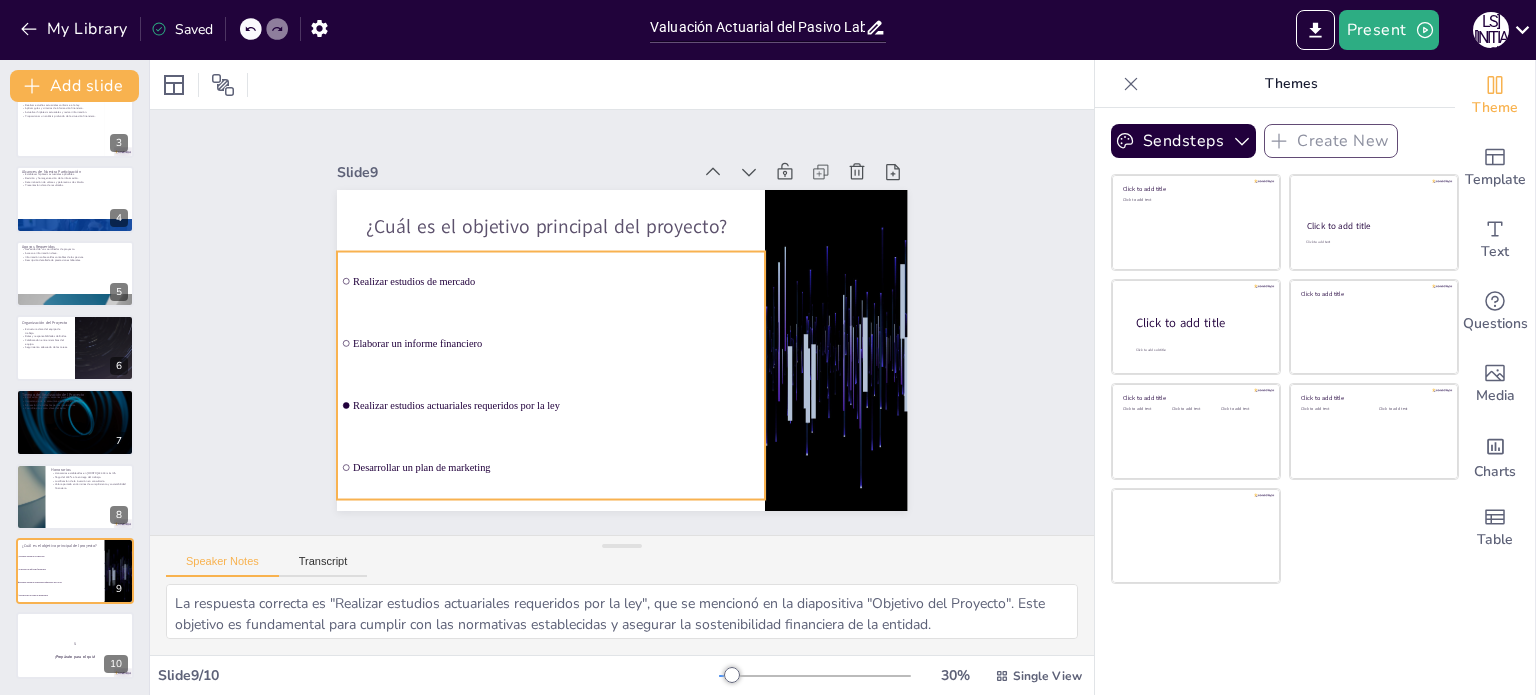 checkbox on "true" 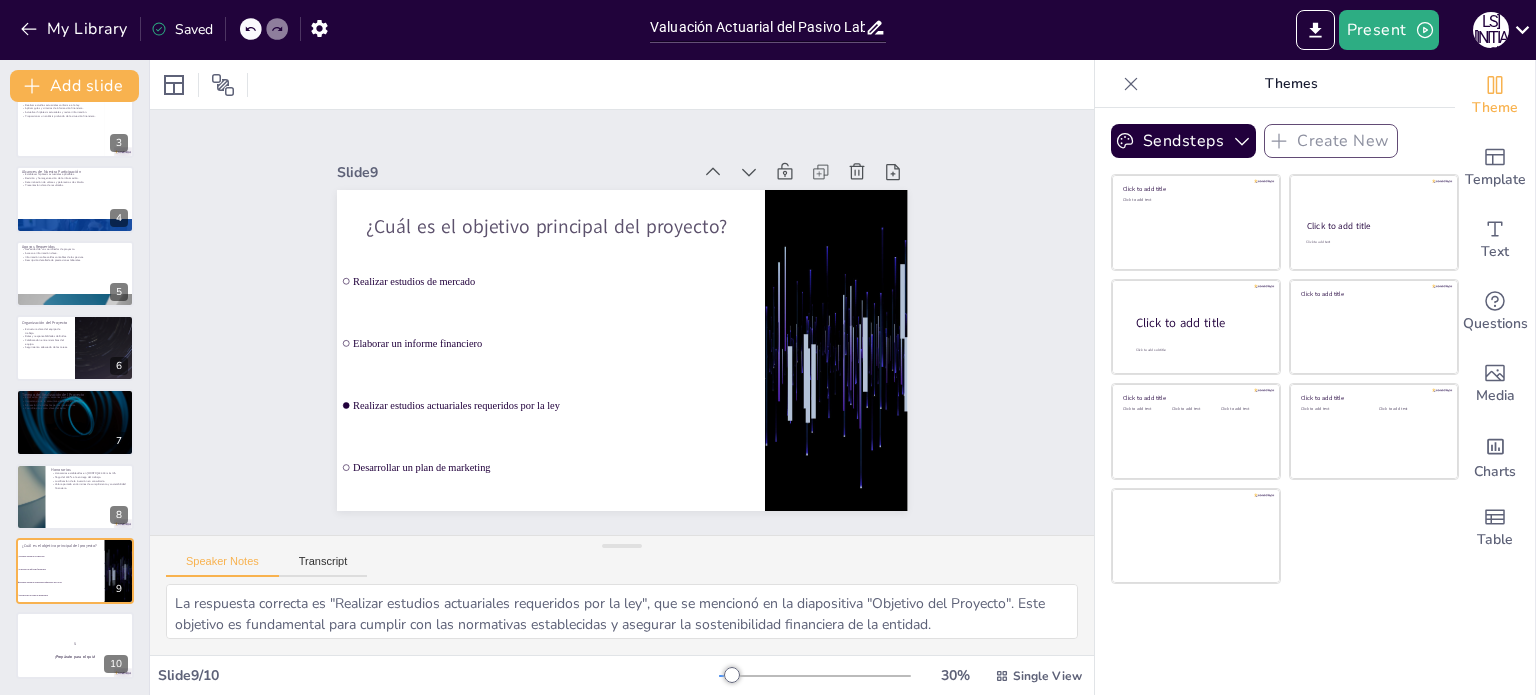 checkbox on "true" 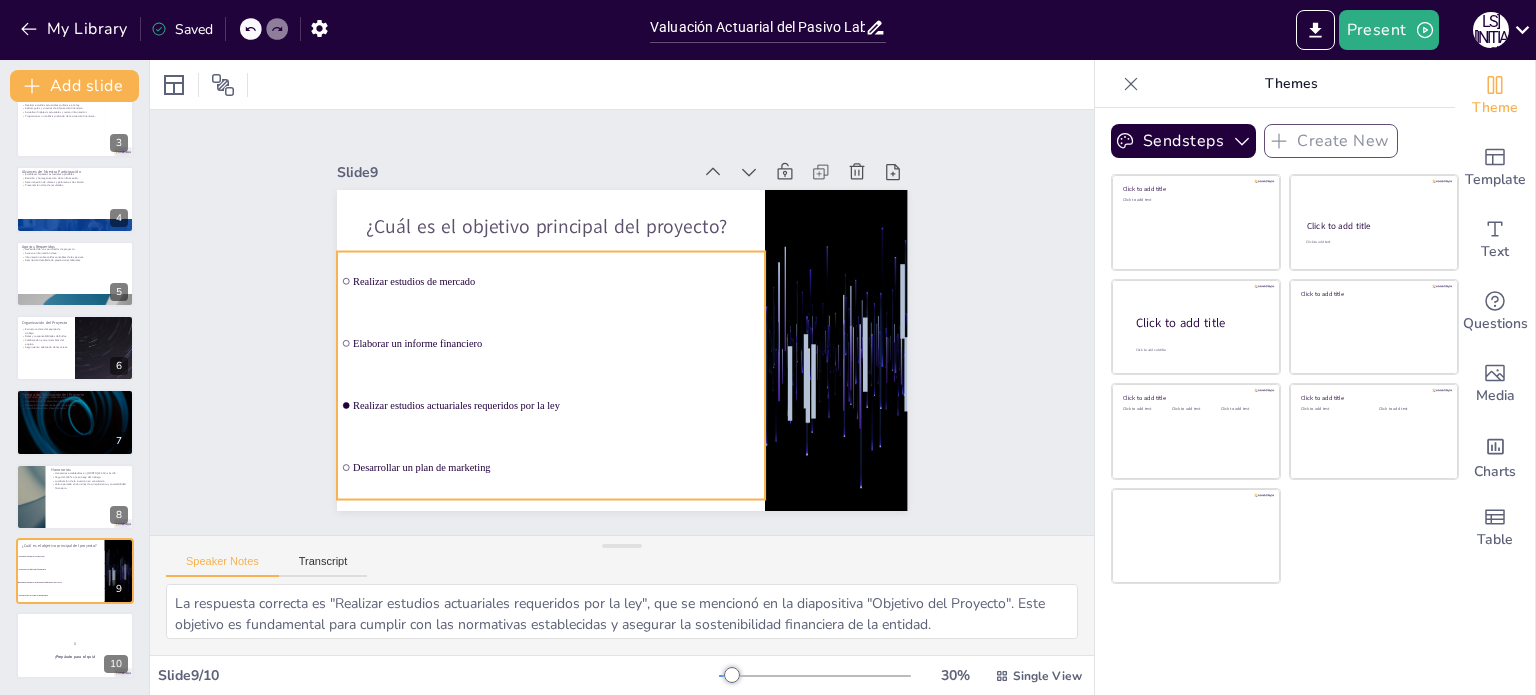 checkbox on "true" 